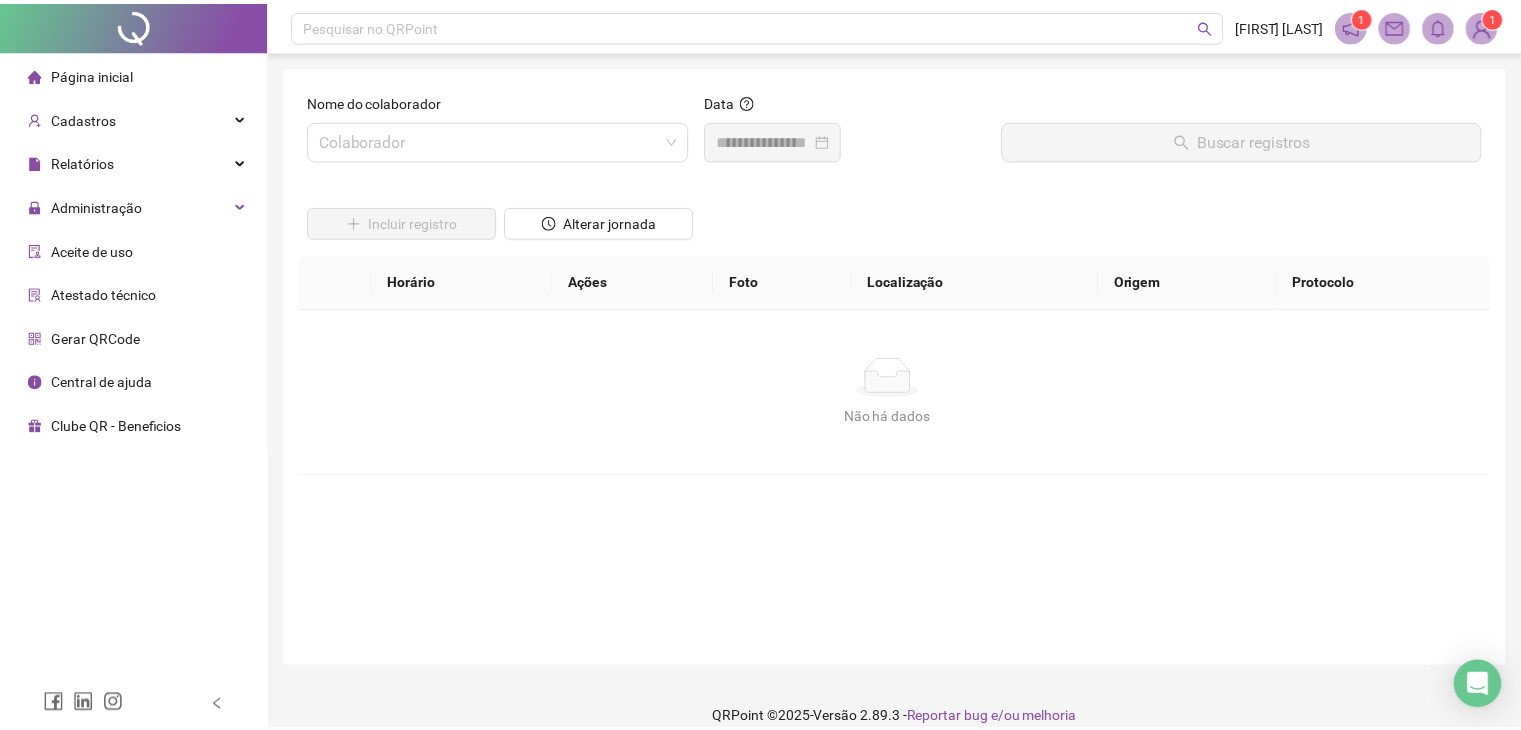 scroll, scrollTop: 0, scrollLeft: 0, axis: both 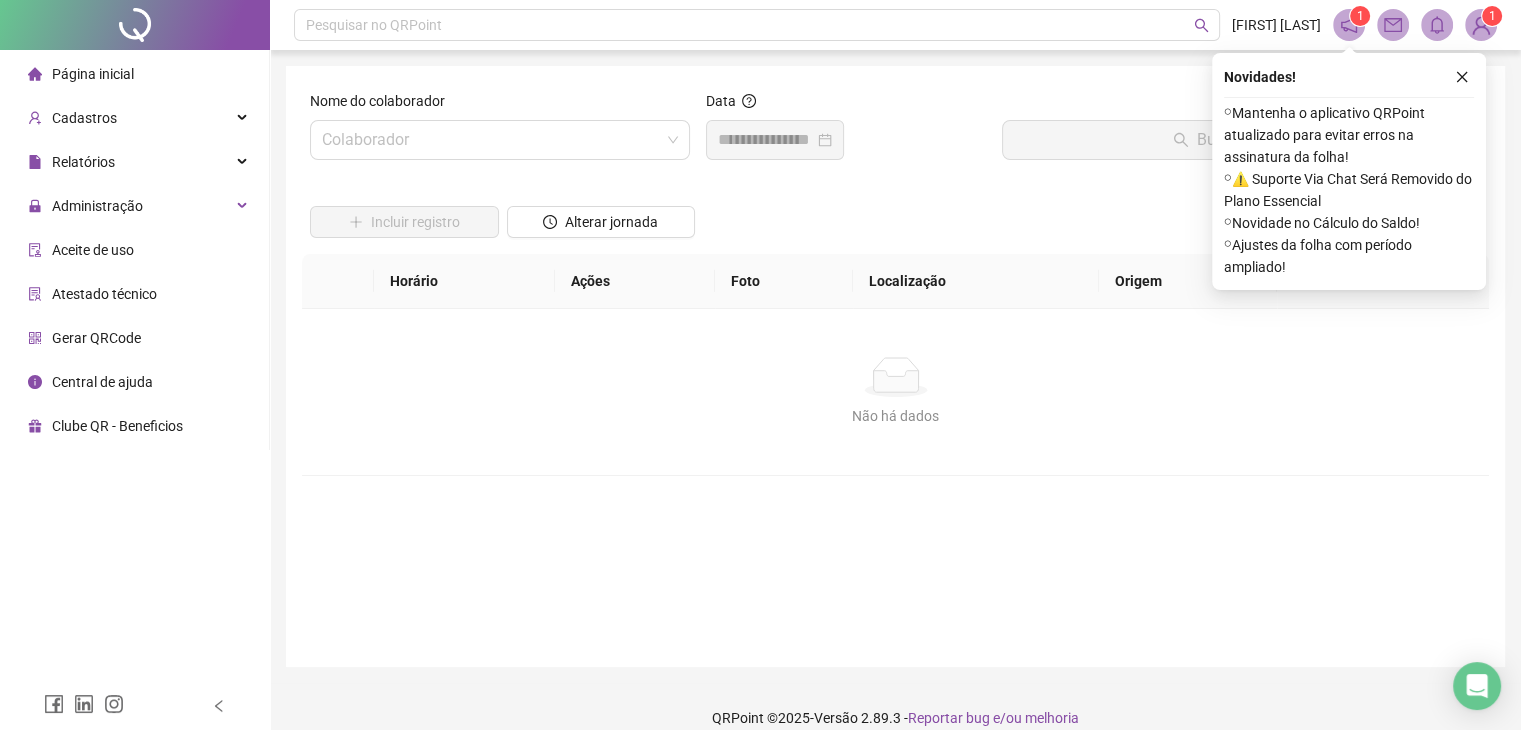click at bounding box center [846, 140] 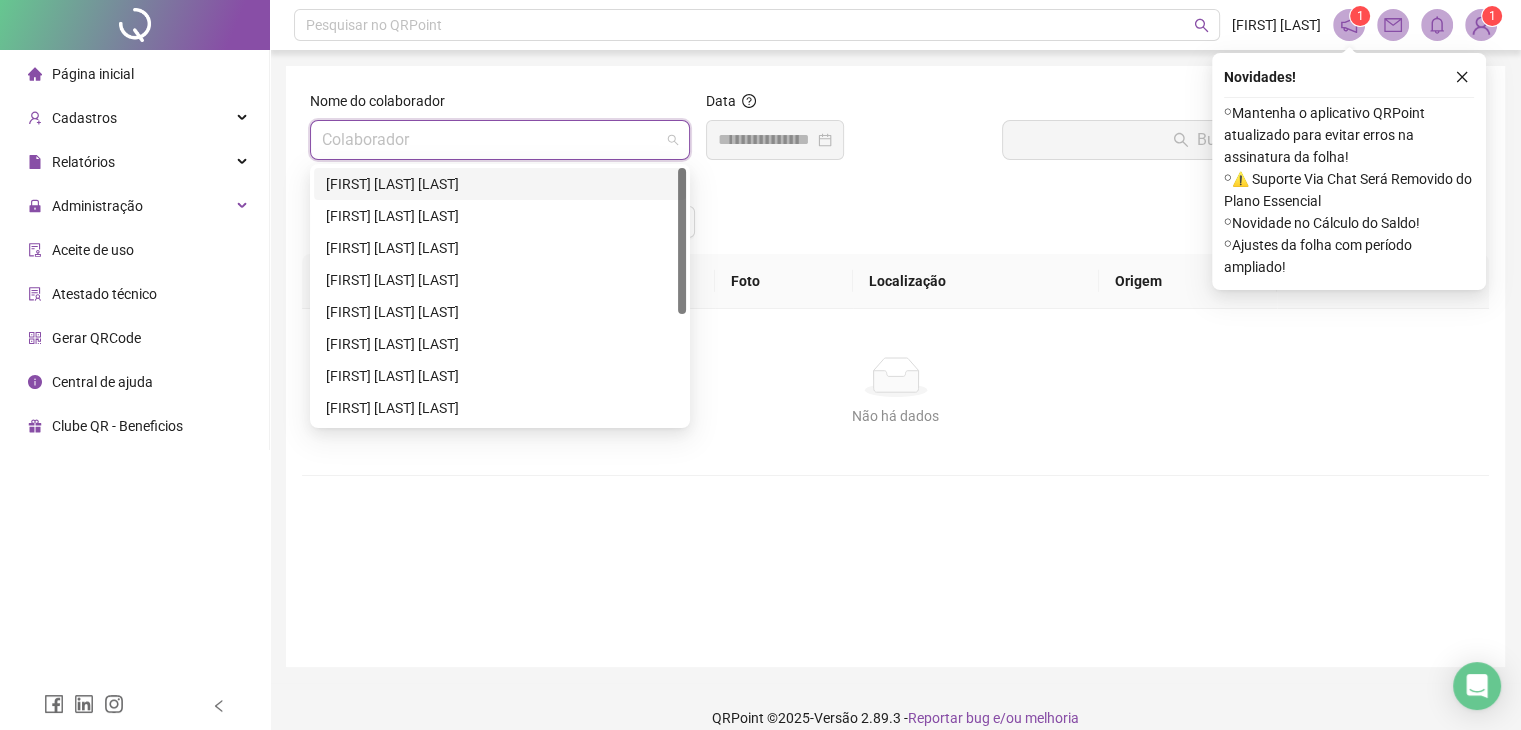 click at bounding box center (491, 140) 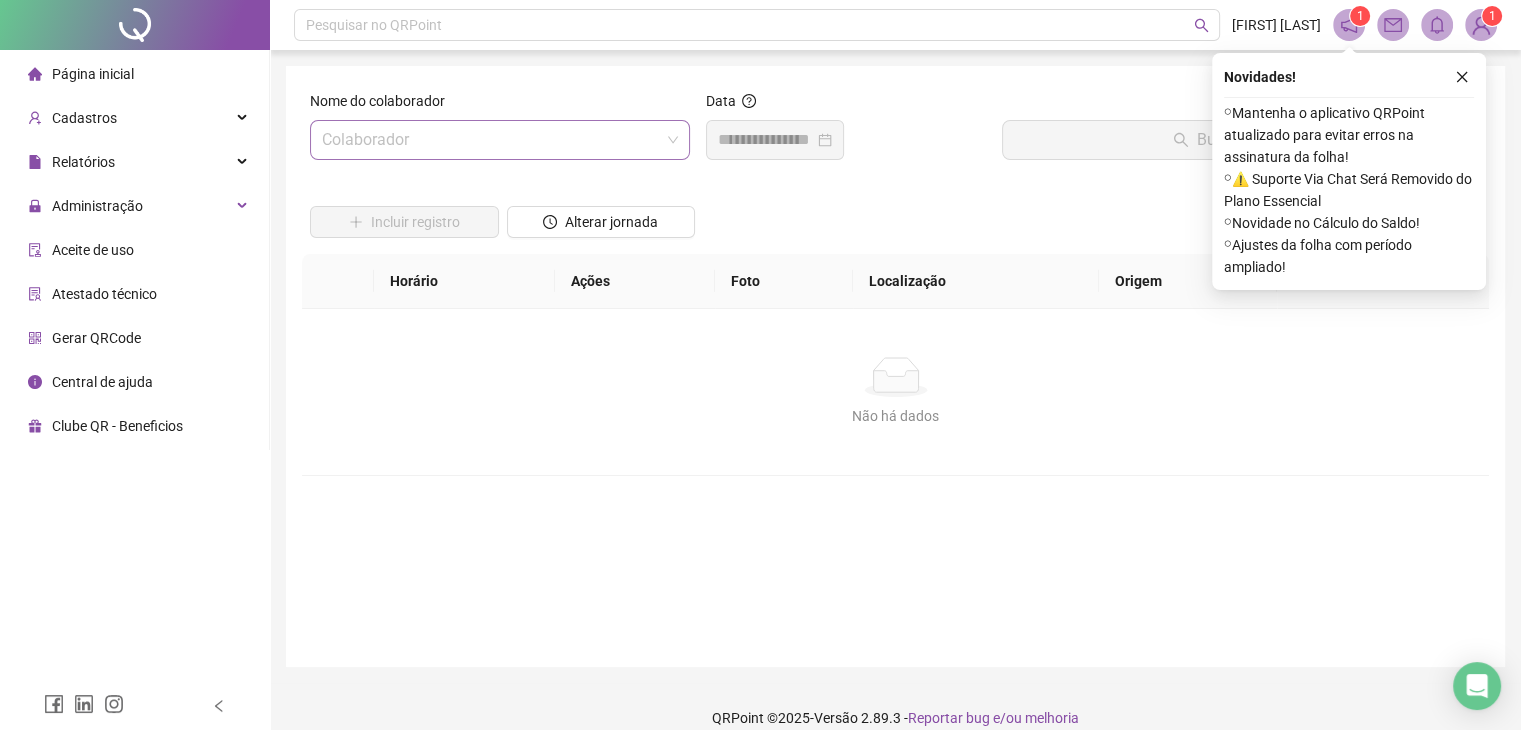 click at bounding box center [500, 140] 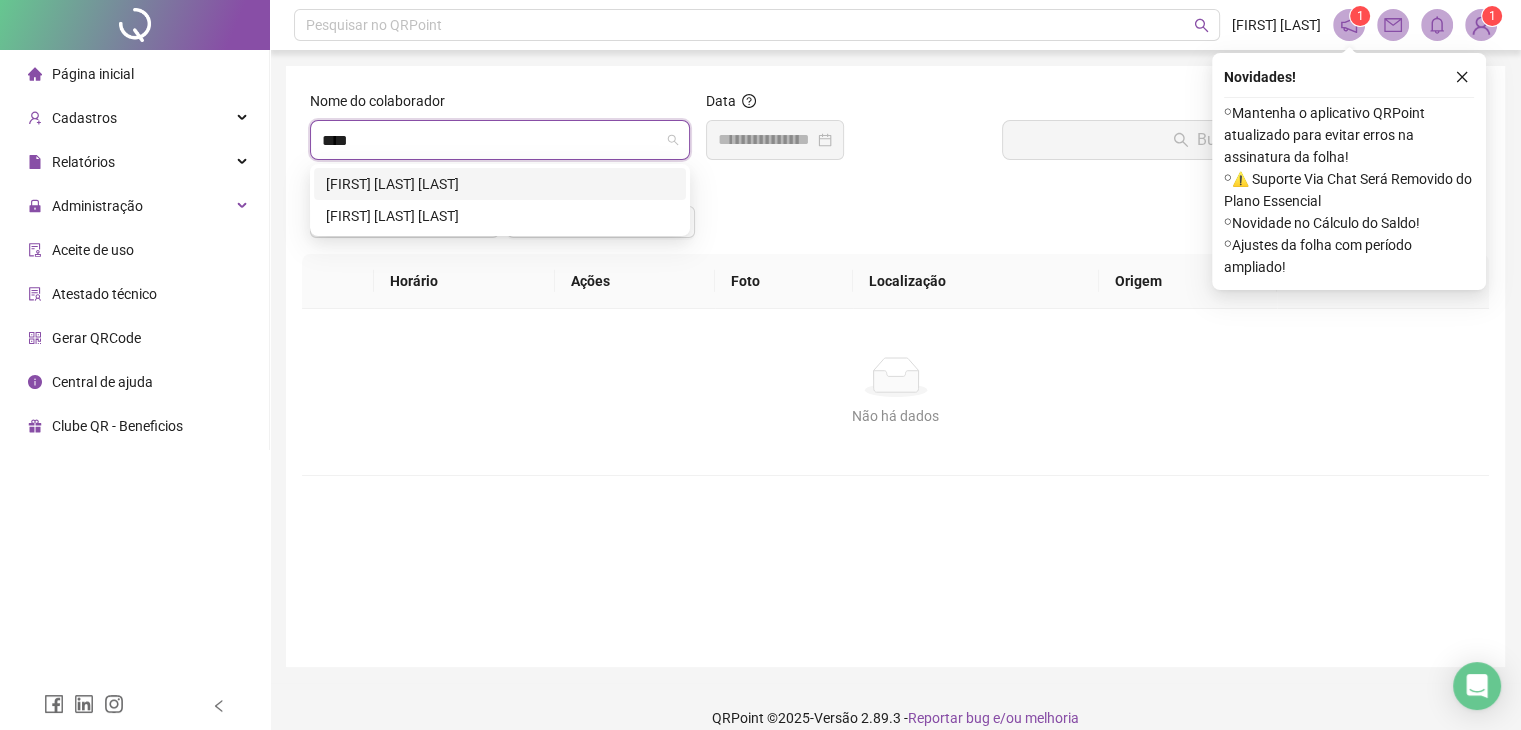 type on "*****" 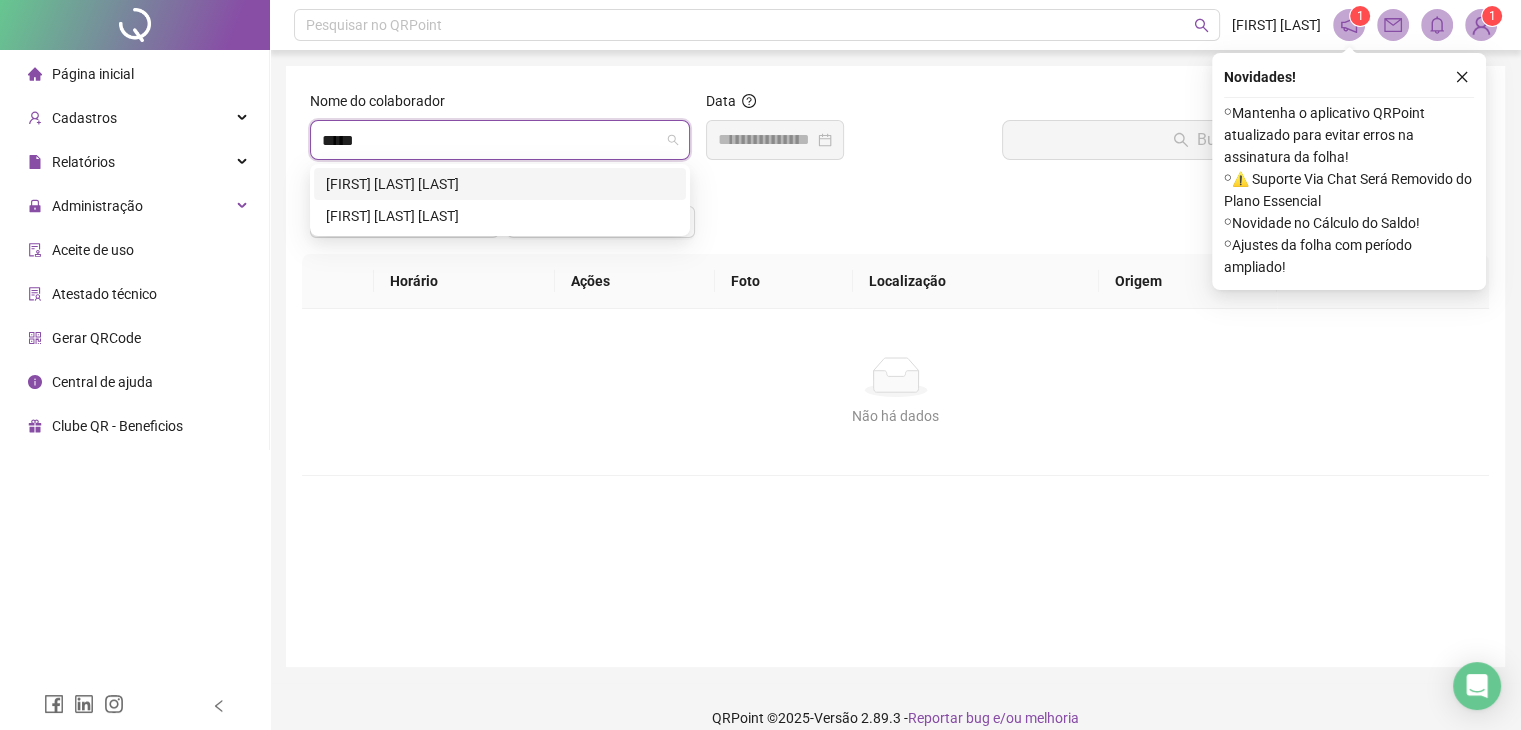 drag, startPoint x: 572, startPoint y: 193, endPoint x: 1002, endPoint y: 161, distance: 431.18906 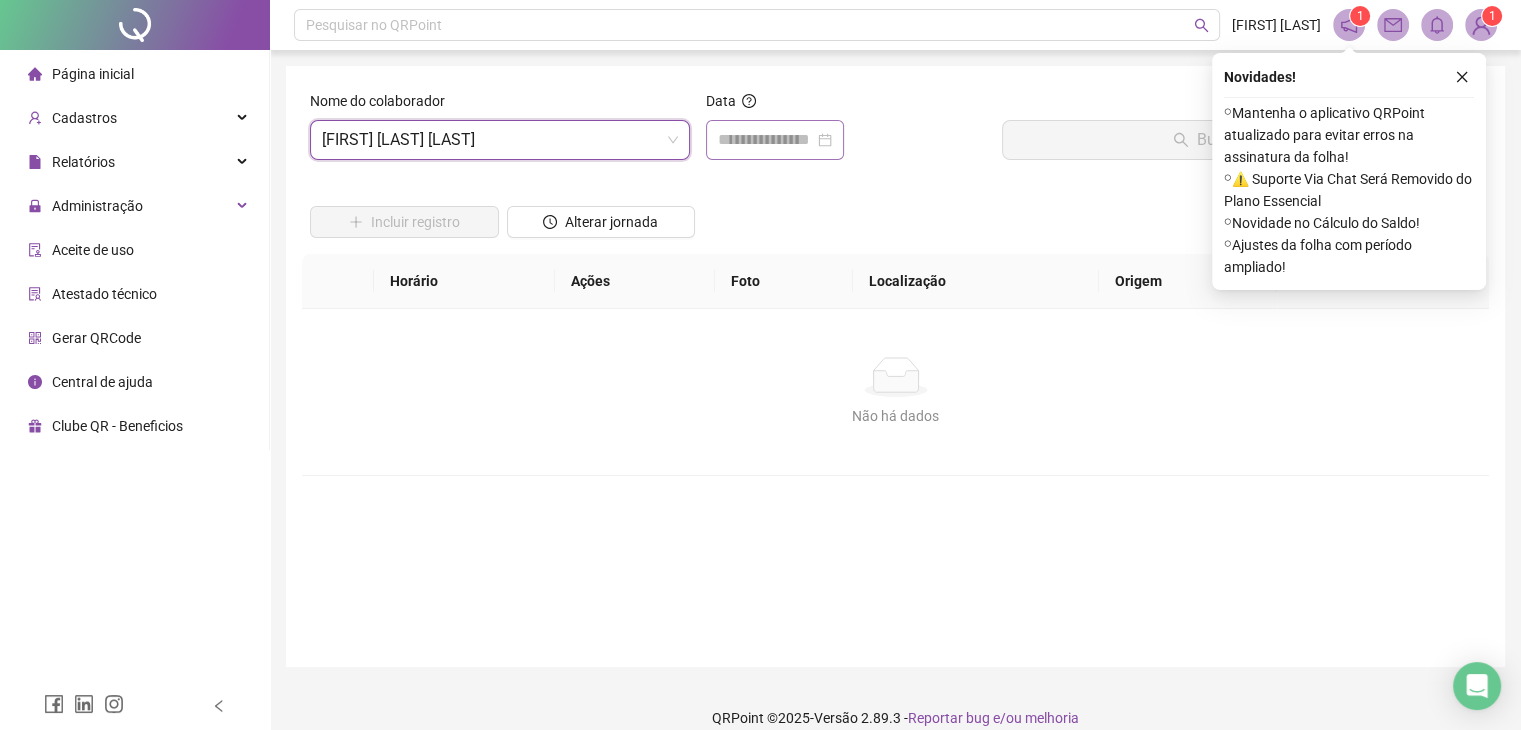 click at bounding box center [775, 140] 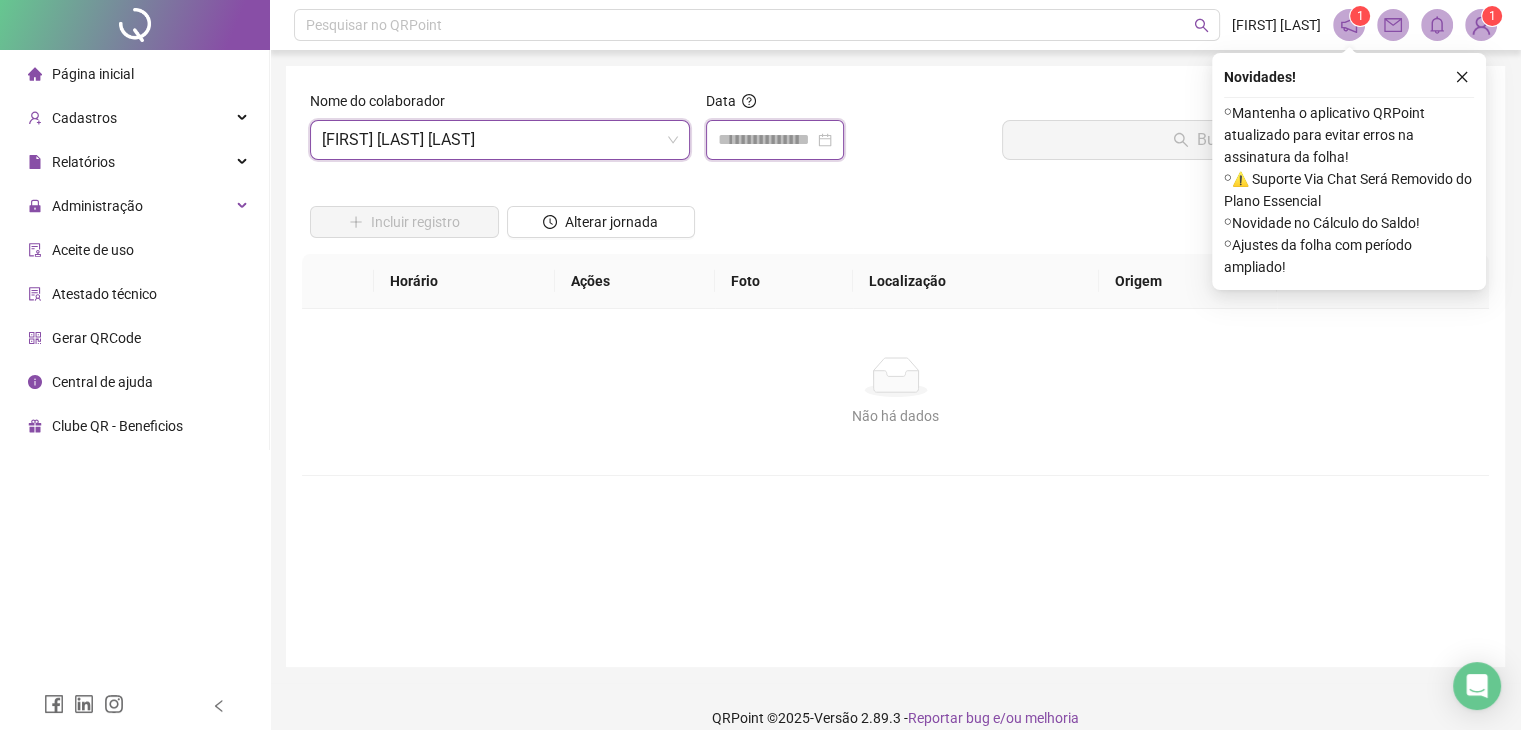 click at bounding box center (775, 140) 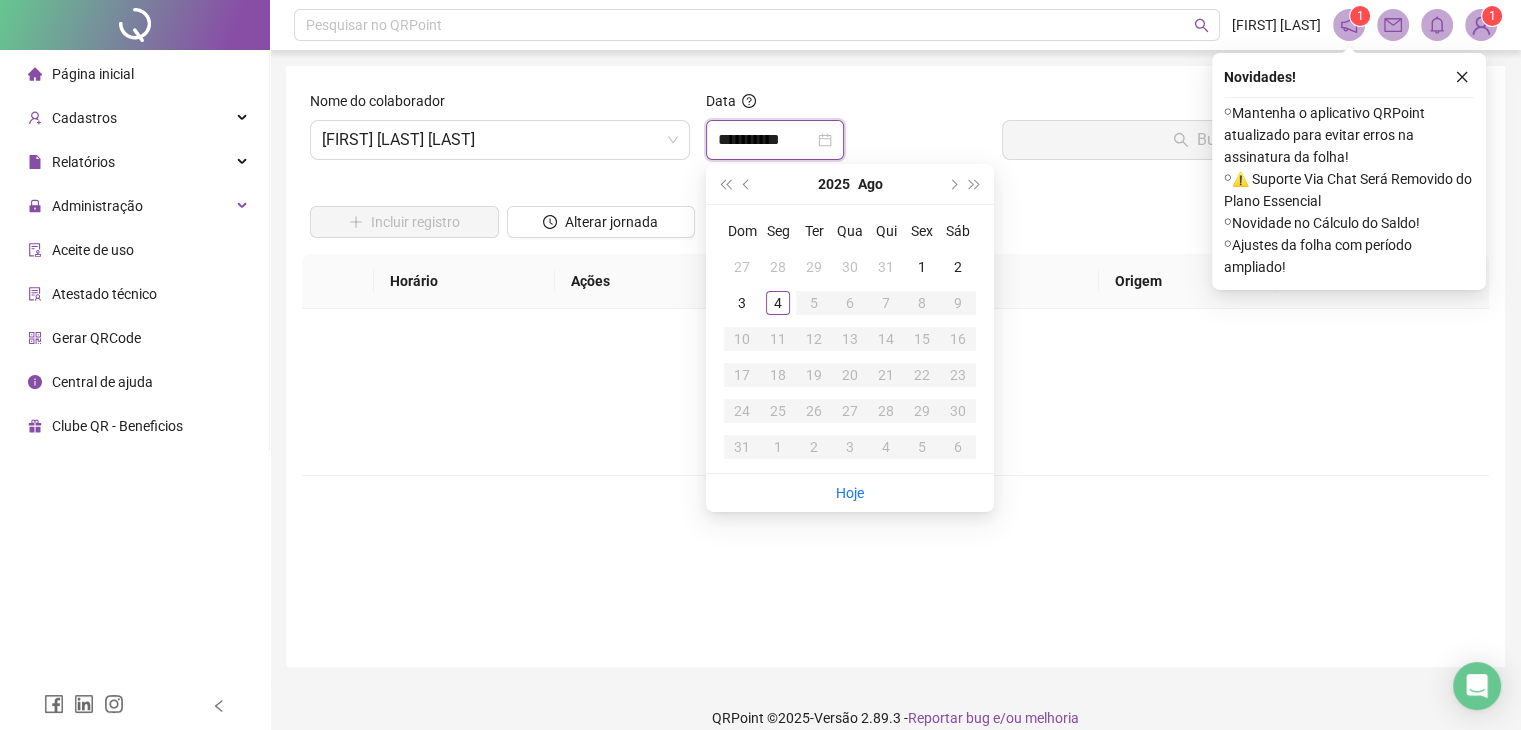 type on "**********" 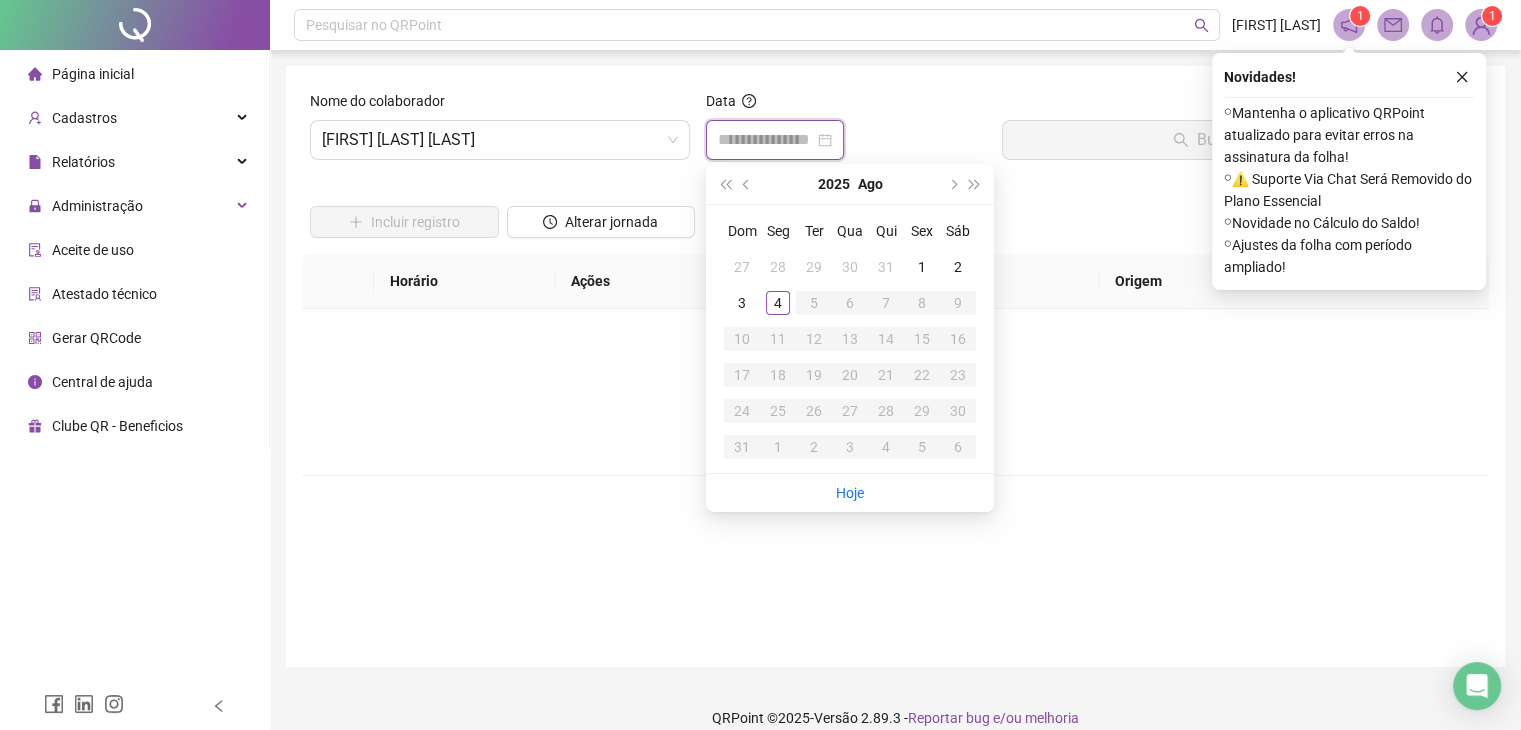type on "**********" 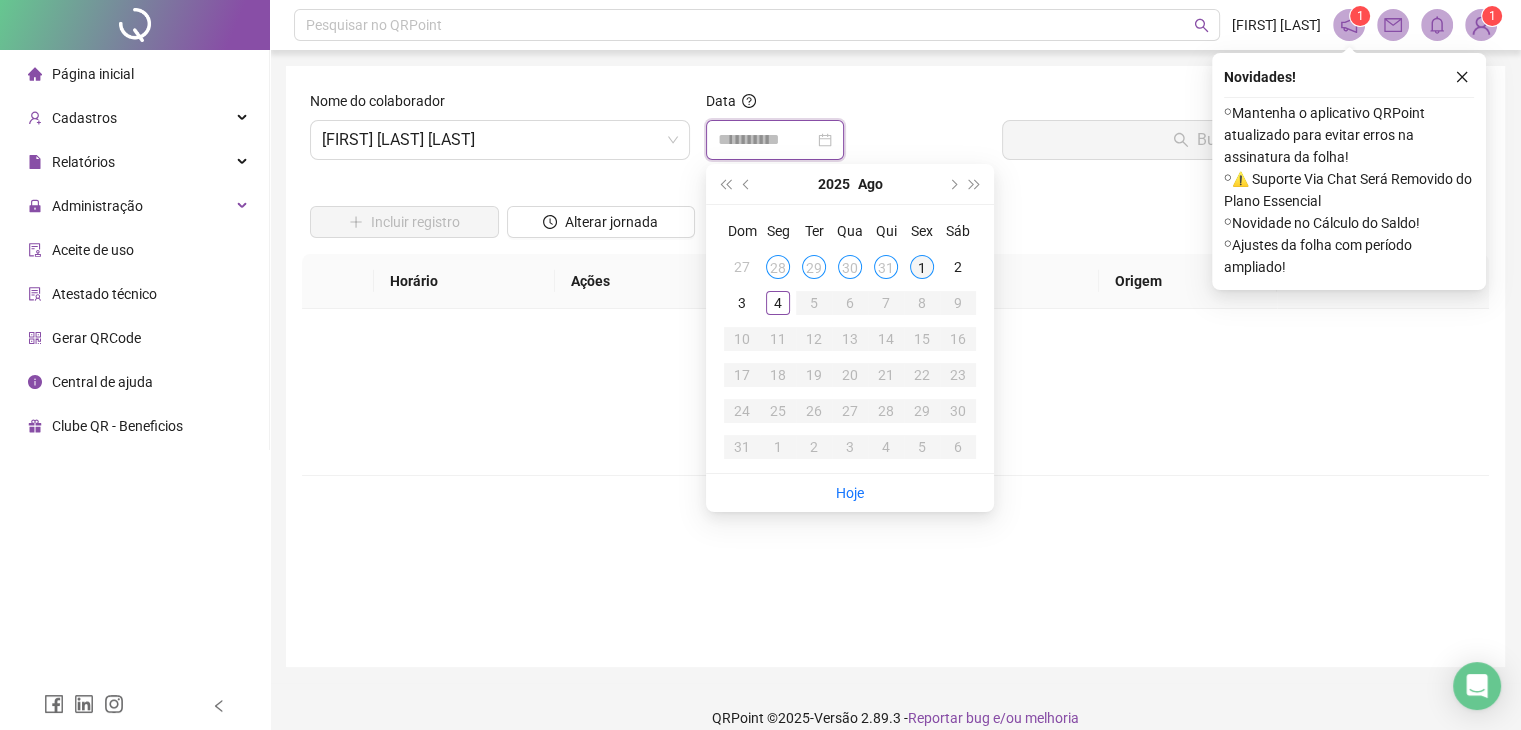 type on "**********" 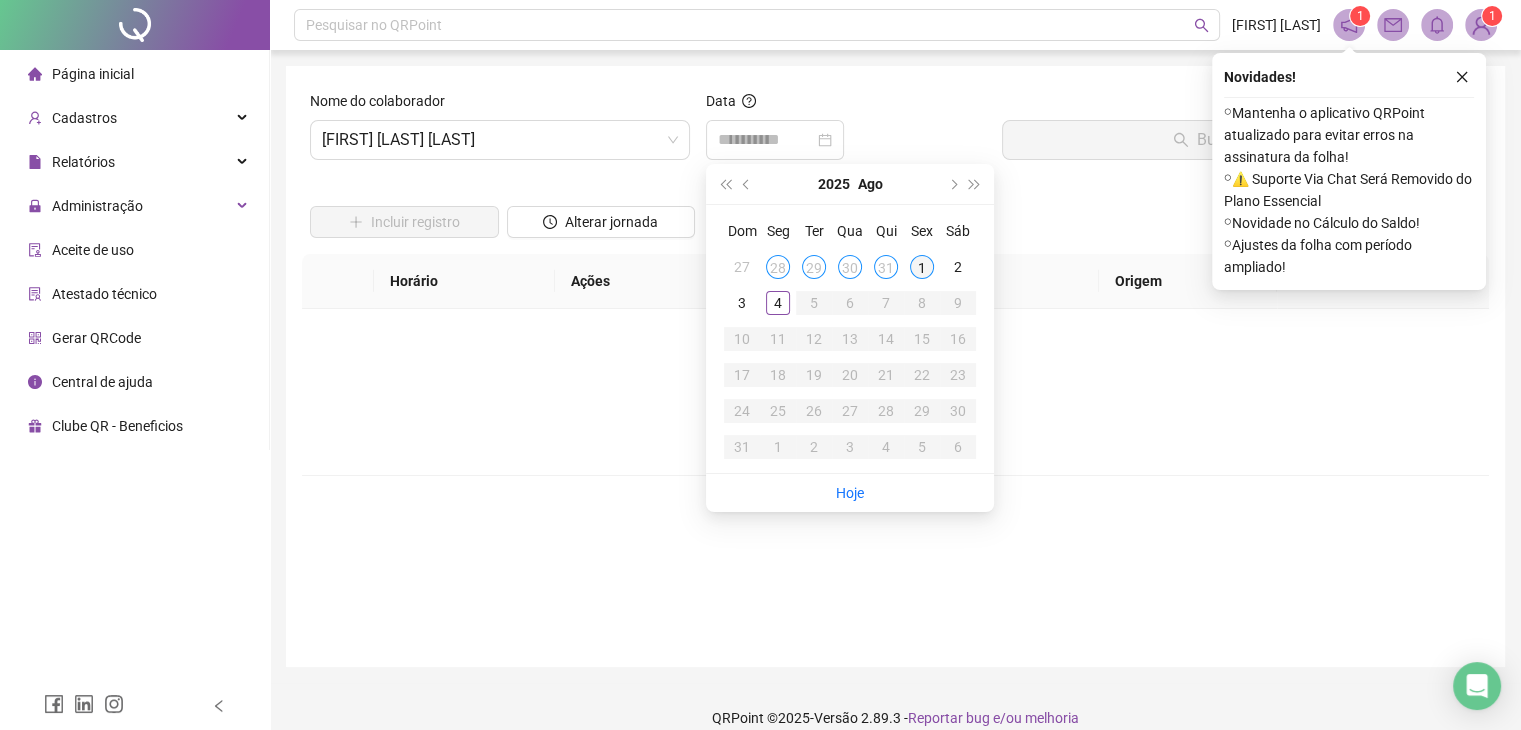 click on "1" at bounding box center (922, 267) 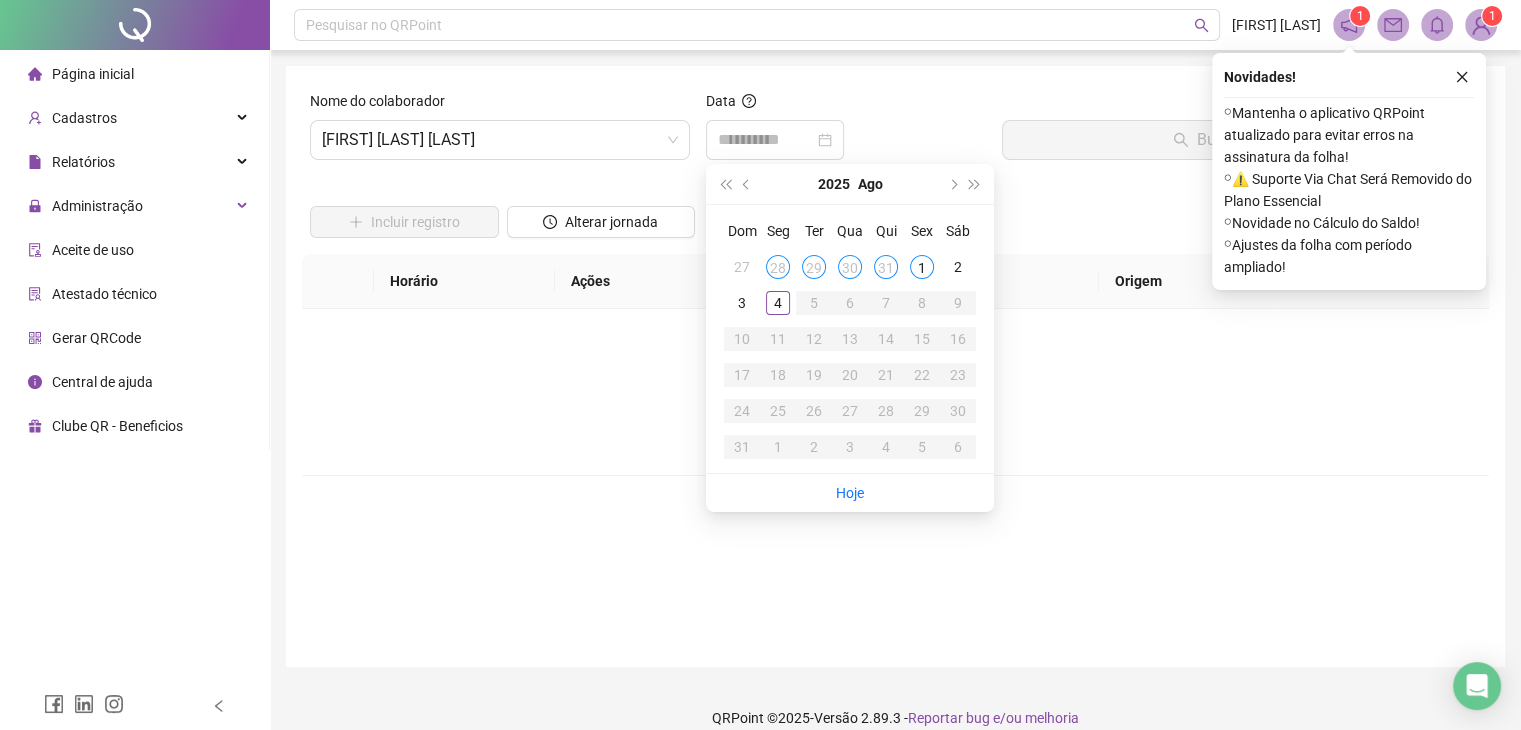 click on "Localização" at bounding box center [976, 281] 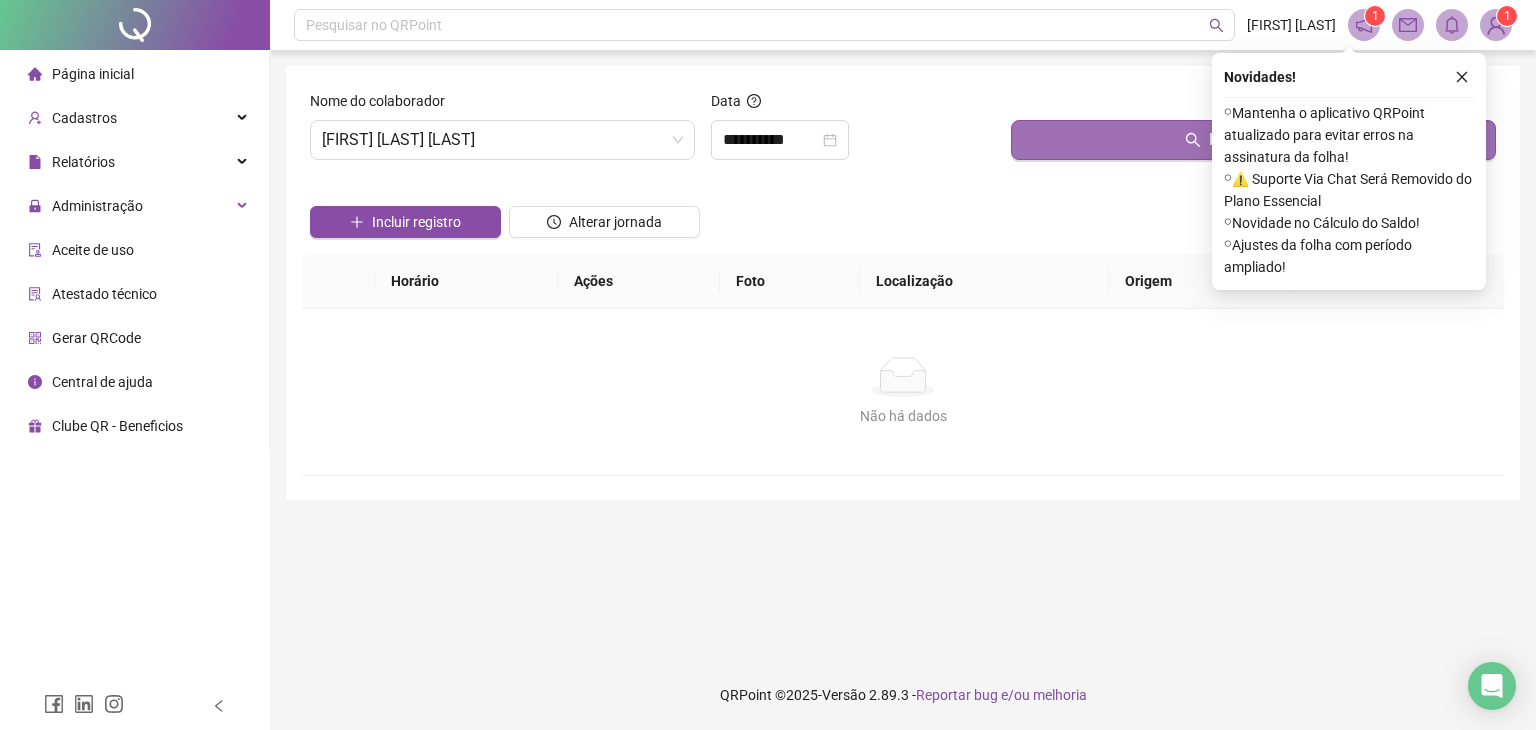 click on "Buscar registros" at bounding box center (1253, 140) 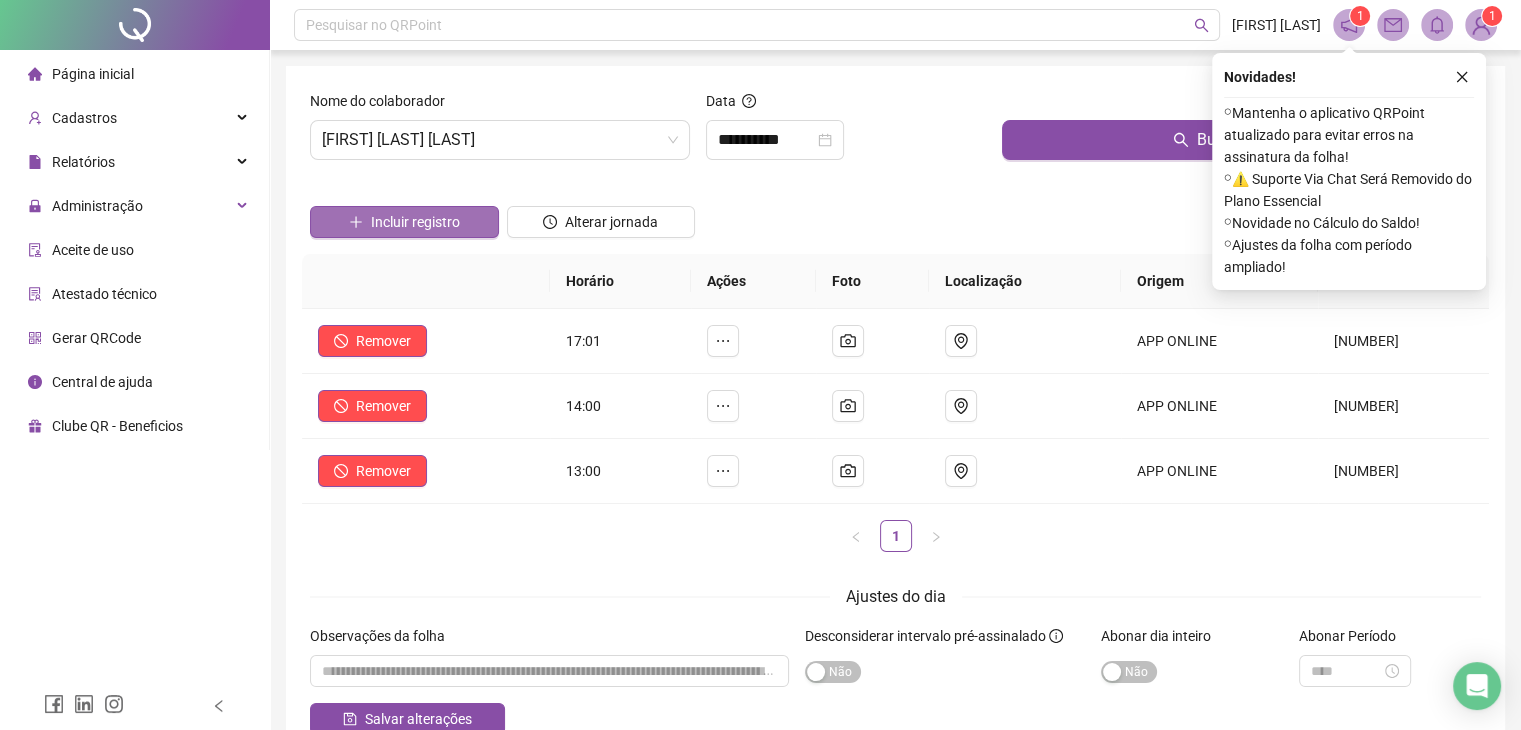 click on "Incluir registro" at bounding box center (404, 222) 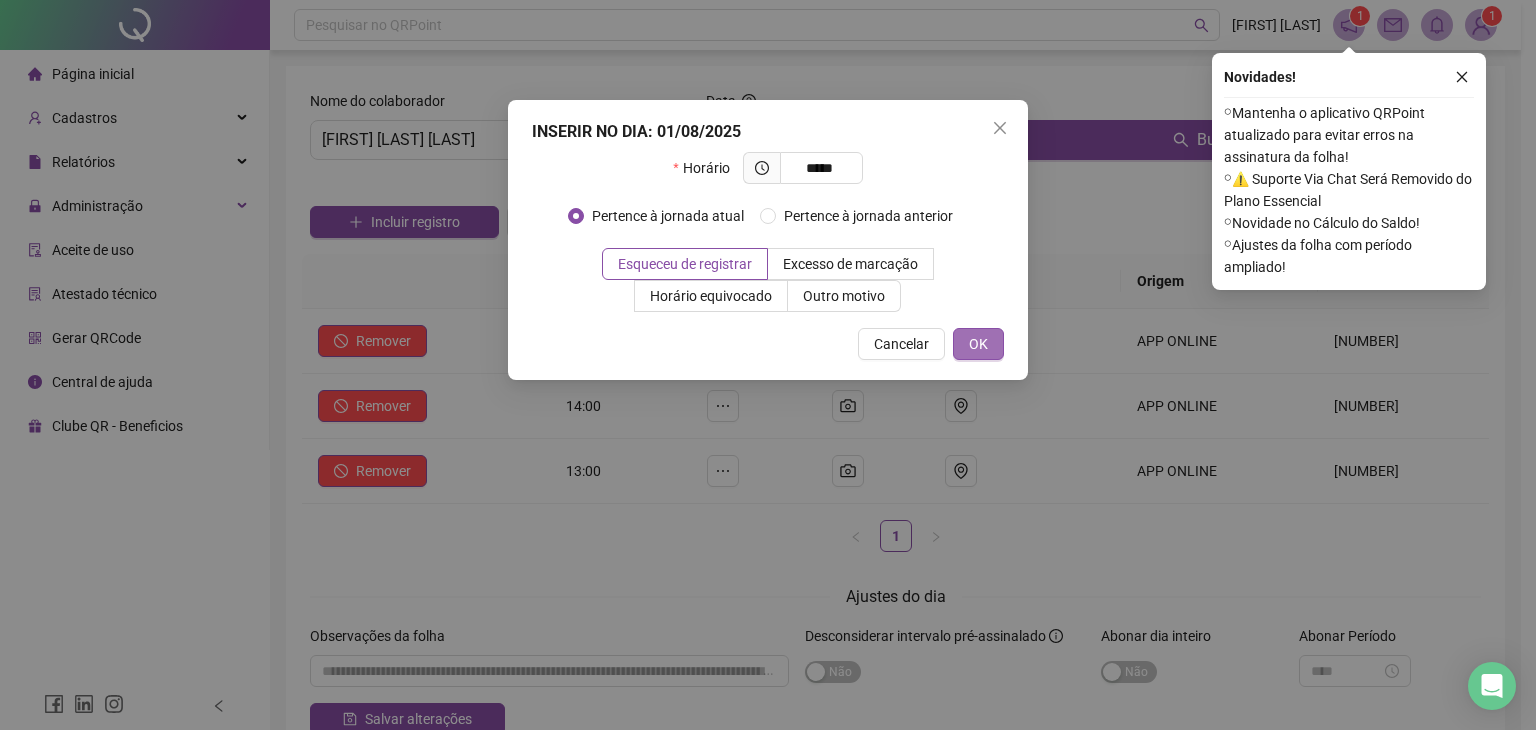 type on "*****" 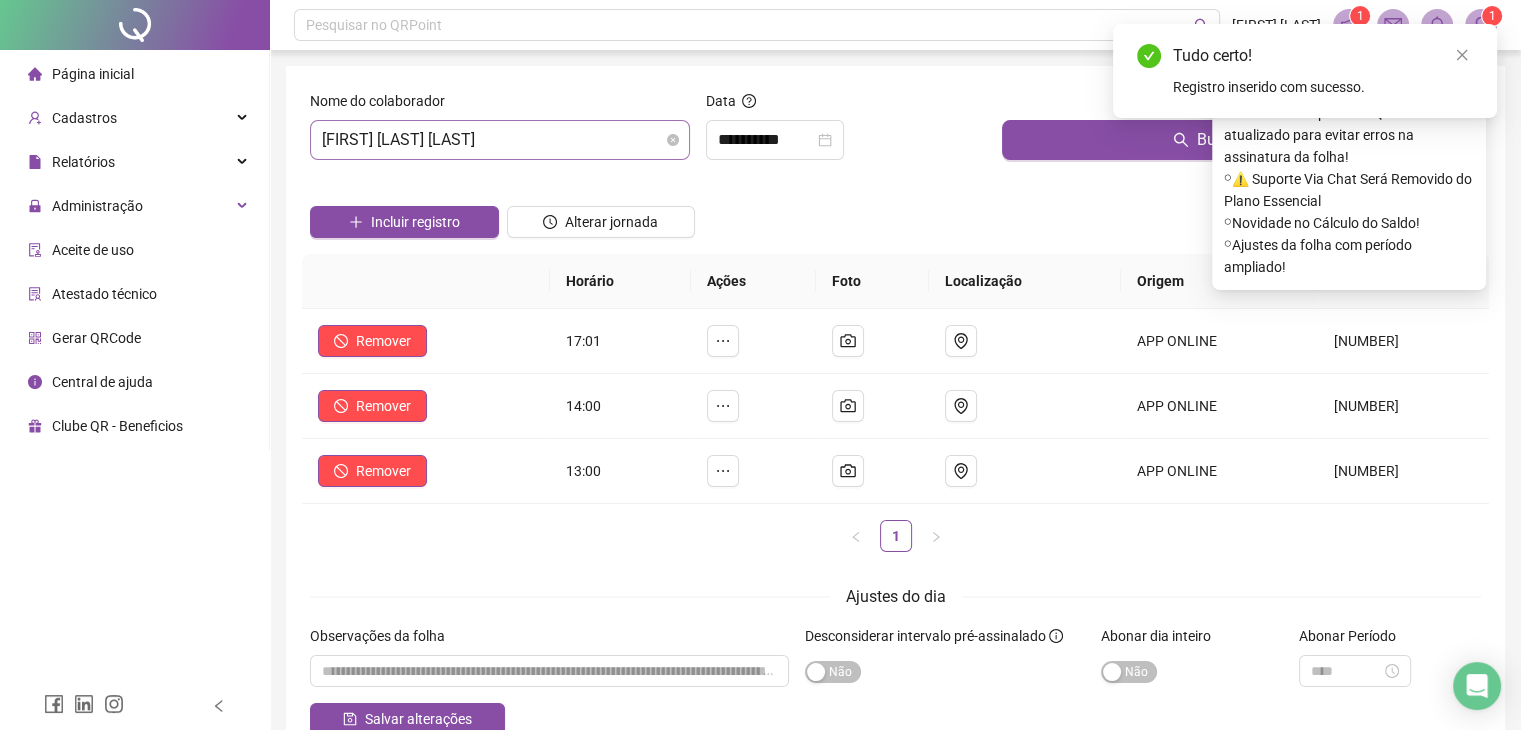 click on "[FIRST] [LAST] [LAST]" at bounding box center [500, 140] 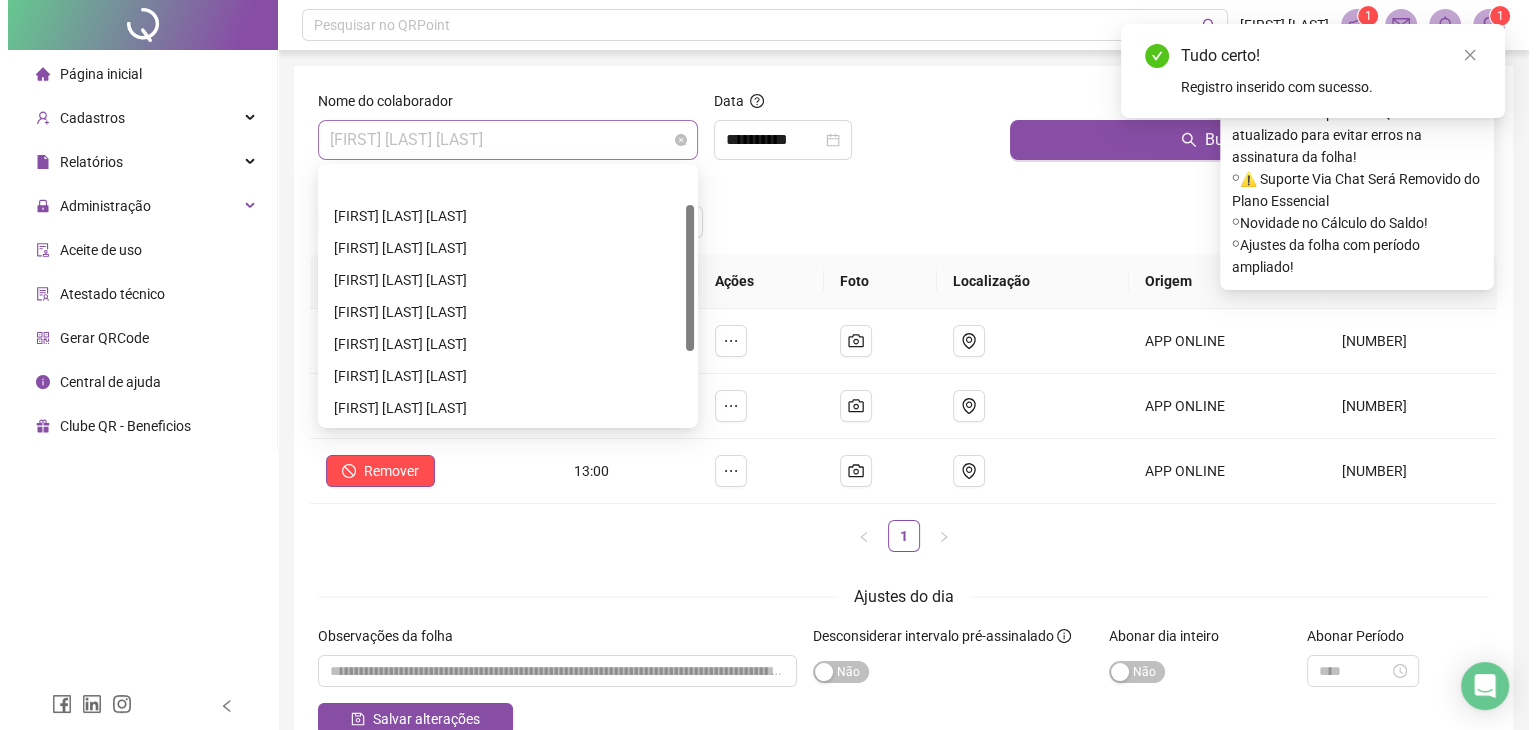 scroll, scrollTop: 64, scrollLeft: 0, axis: vertical 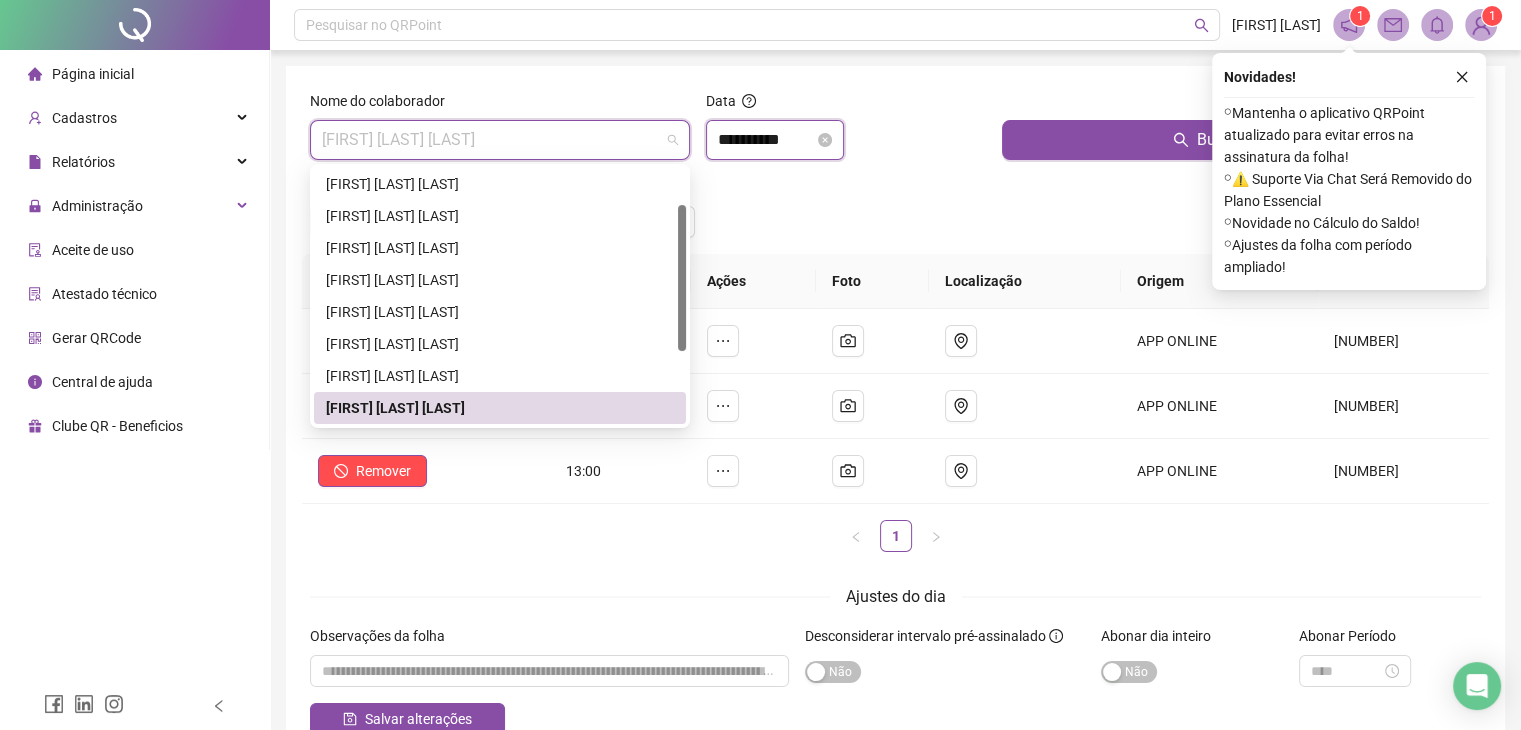 click on "**********" at bounding box center (766, 140) 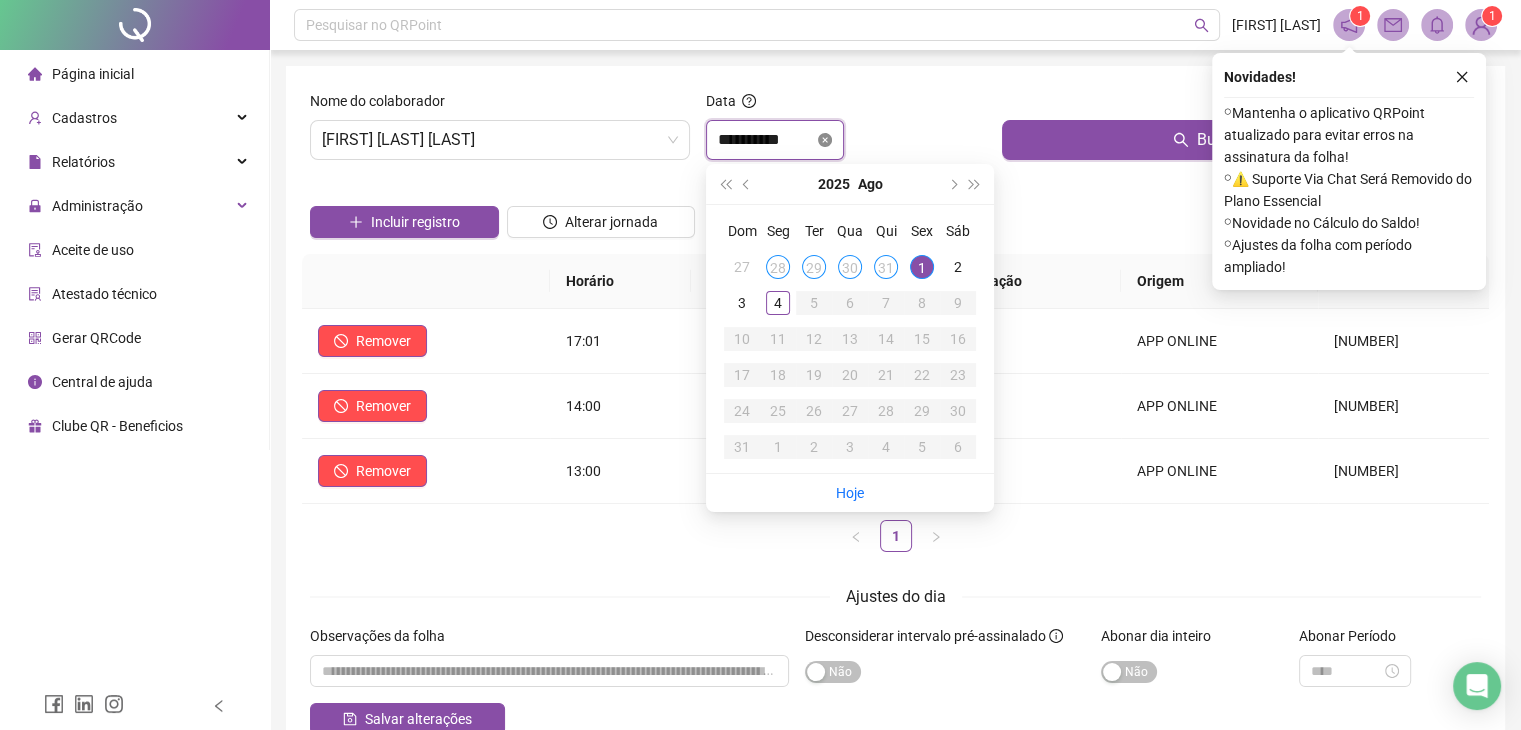 click 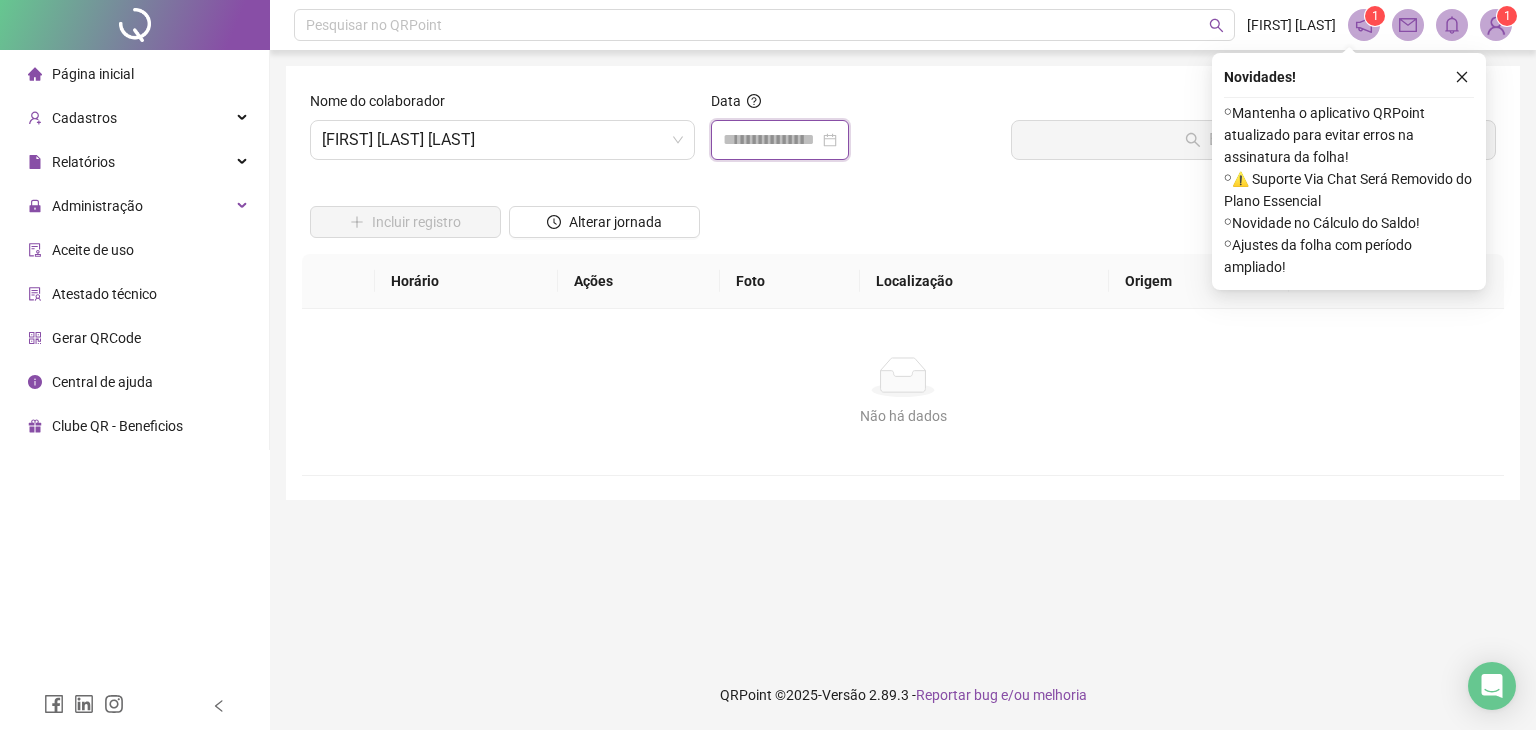click at bounding box center [780, 140] 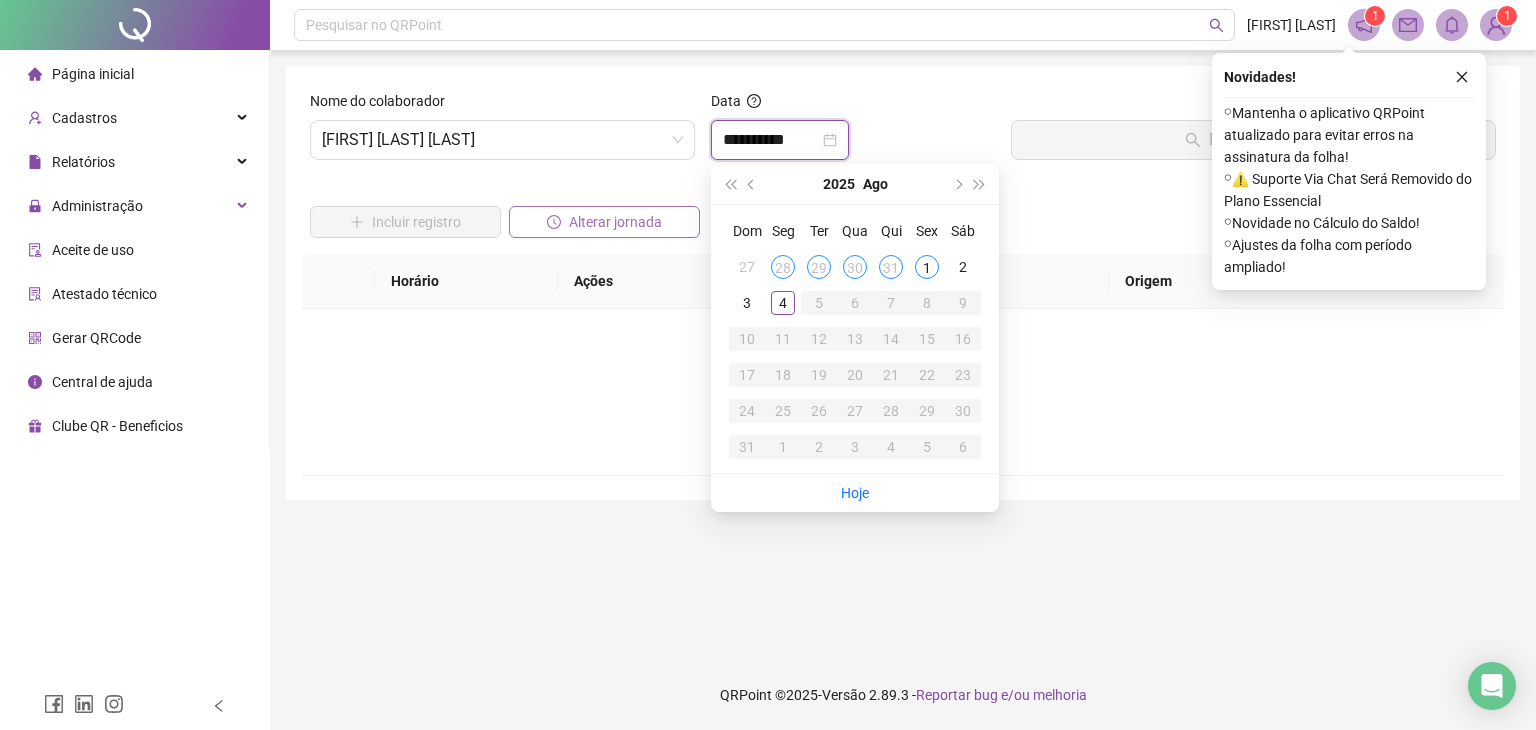 type on "**********" 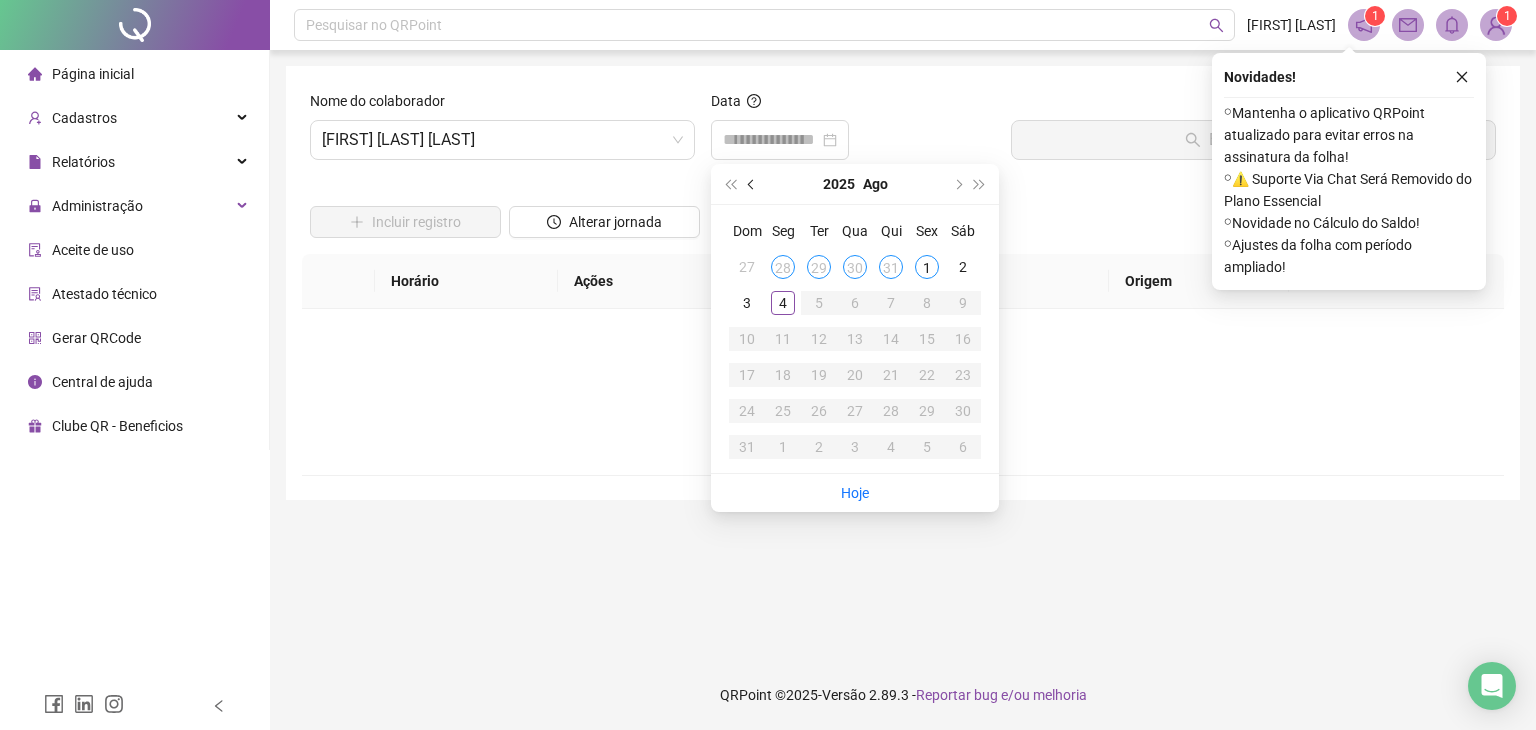 click at bounding box center [752, 184] 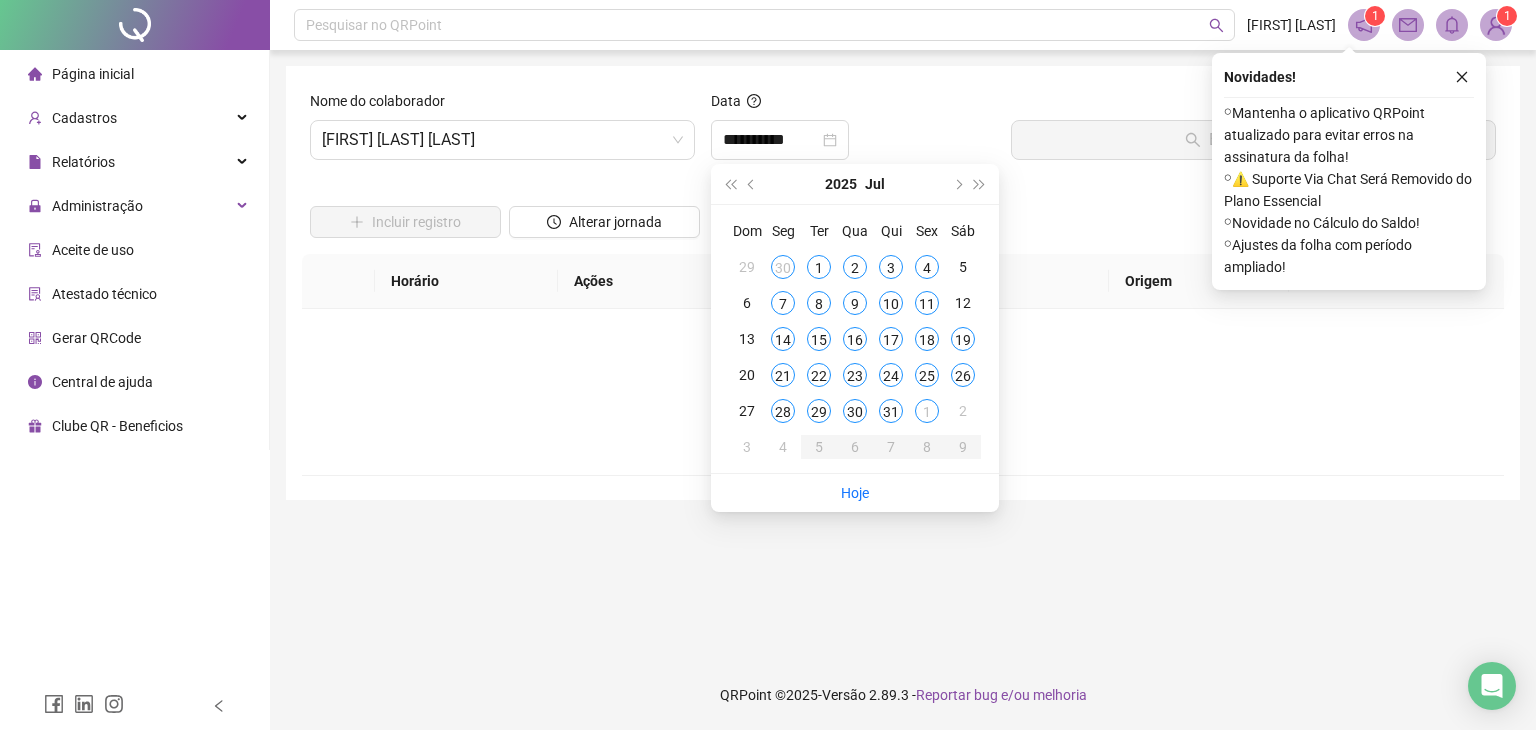 type on "**********" 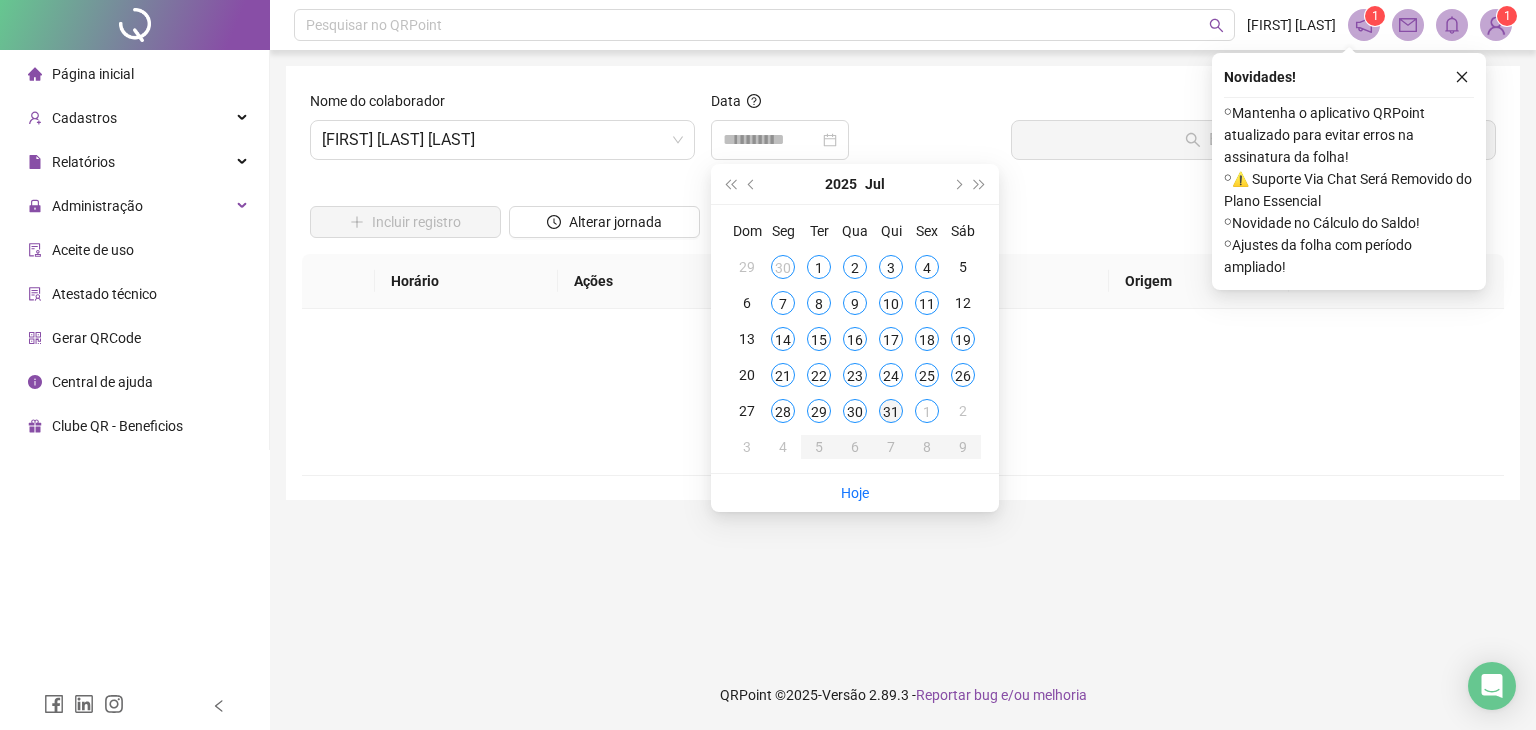 type on "**********" 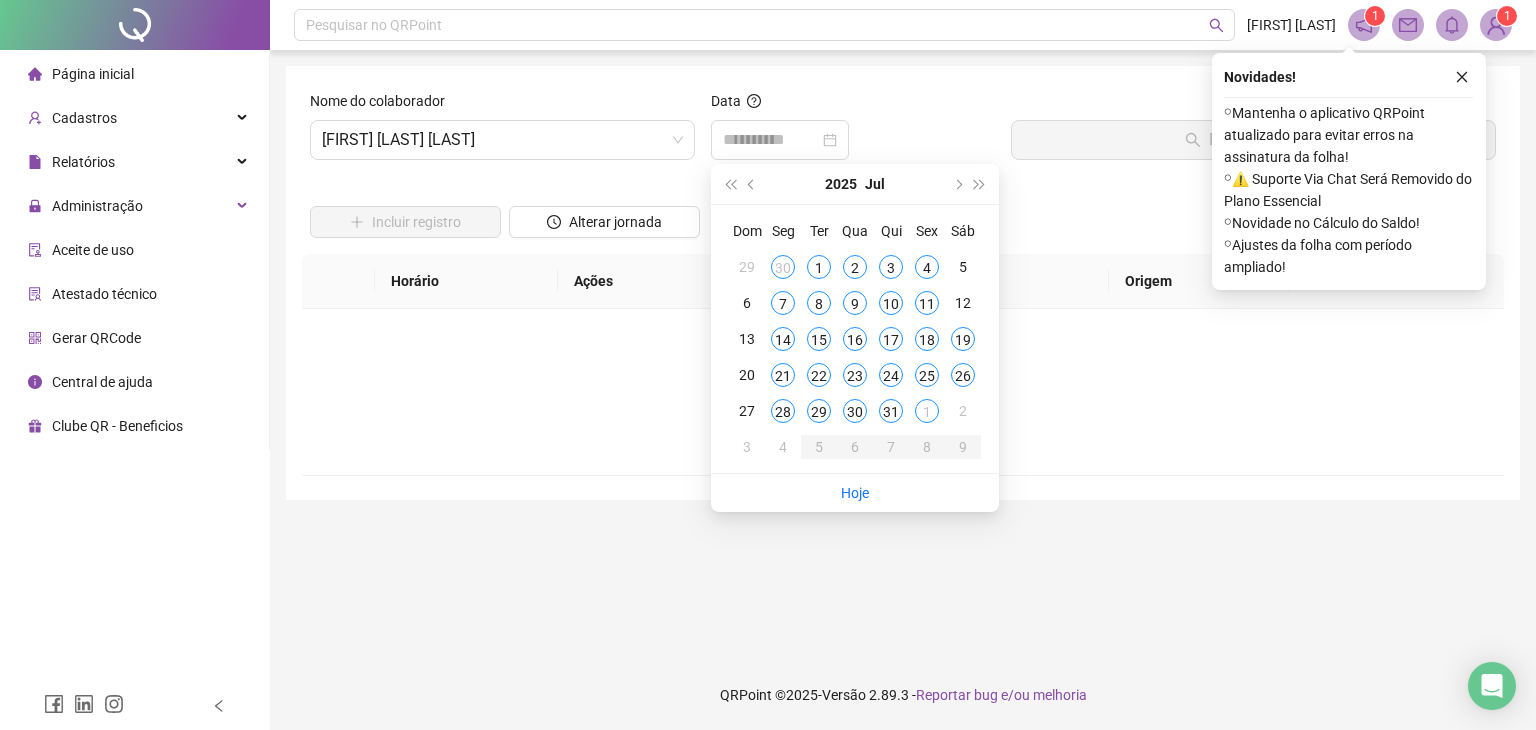 drag, startPoint x: 895, startPoint y: 414, endPoint x: 885, endPoint y: 393, distance: 23.259407 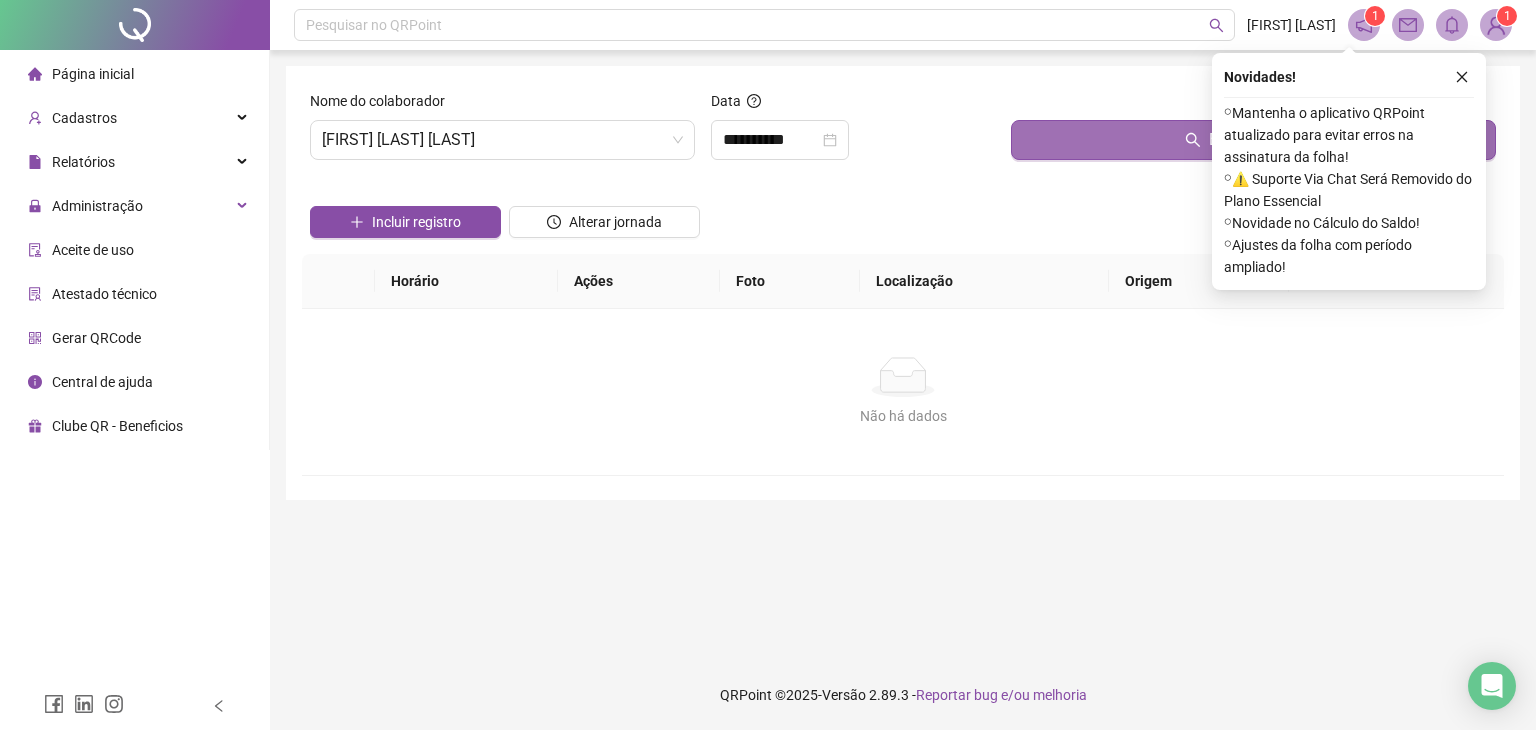 click on "Buscar registros" at bounding box center [1253, 140] 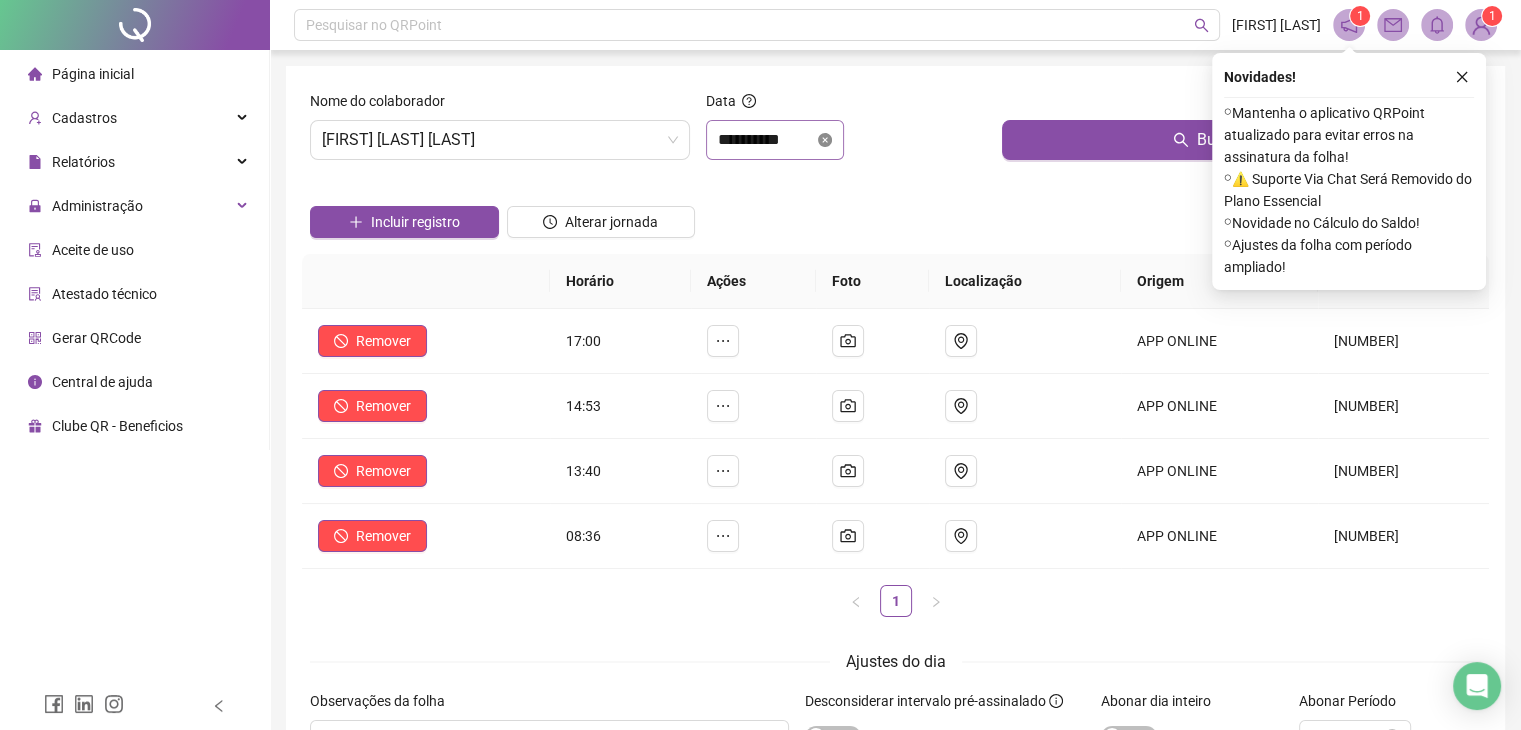 click 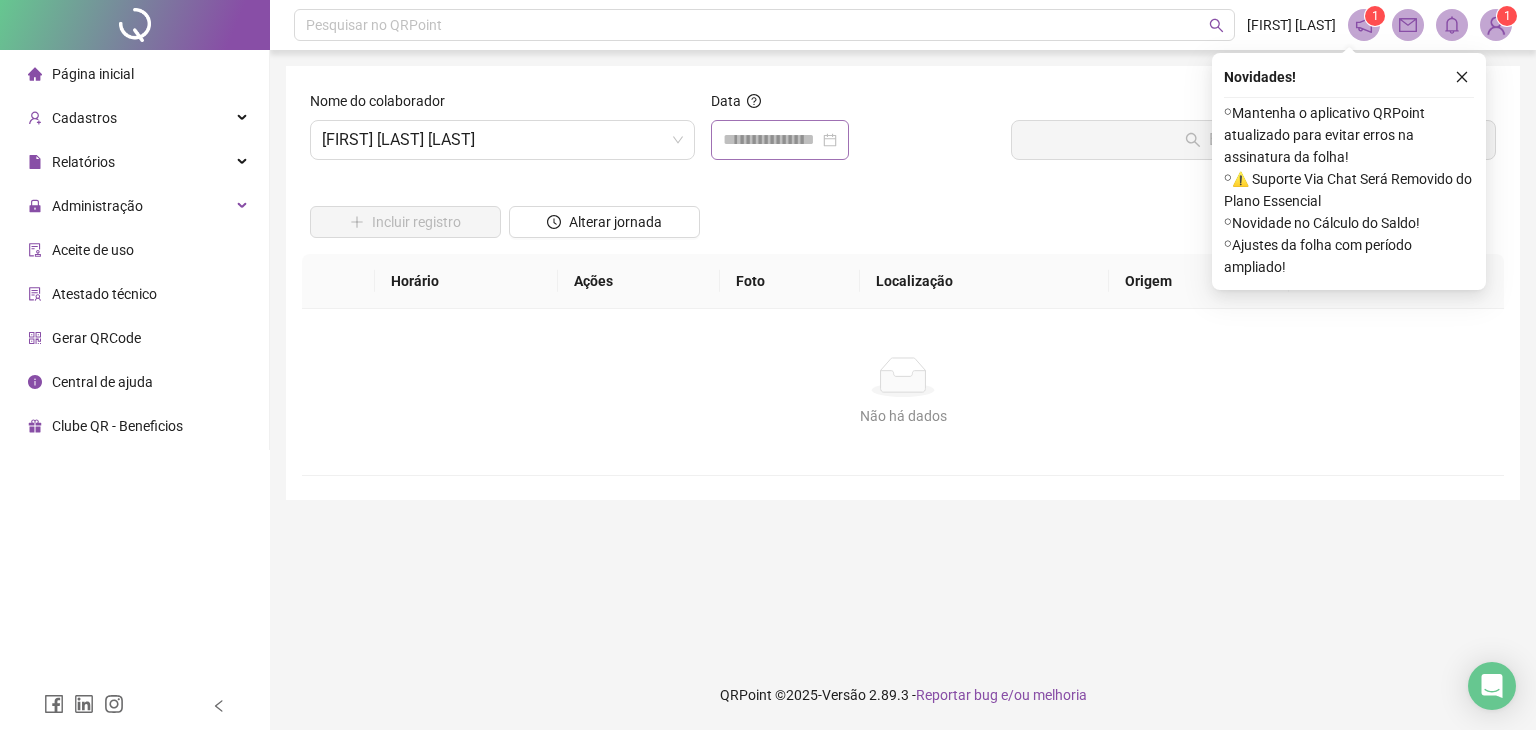 click at bounding box center (780, 140) 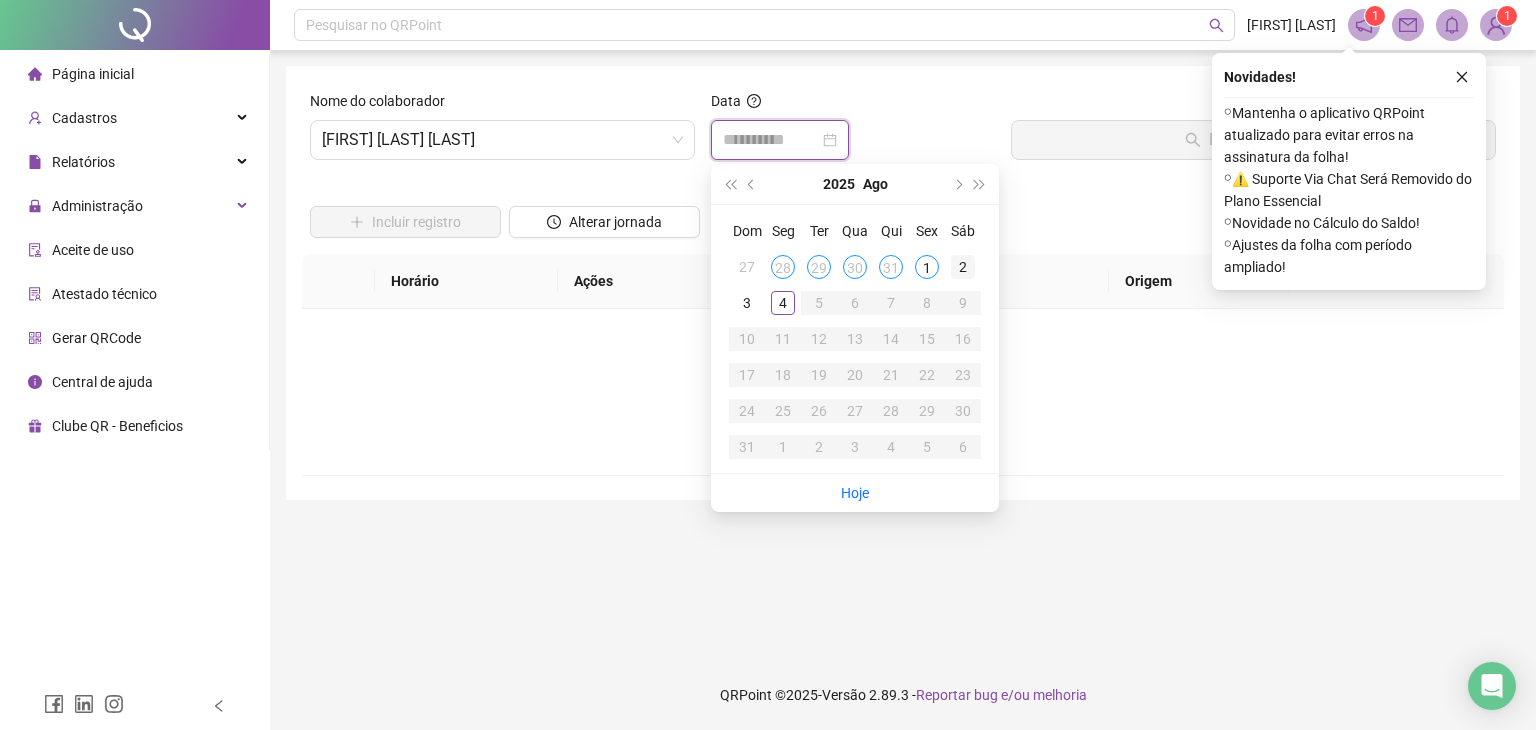 type on "**********" 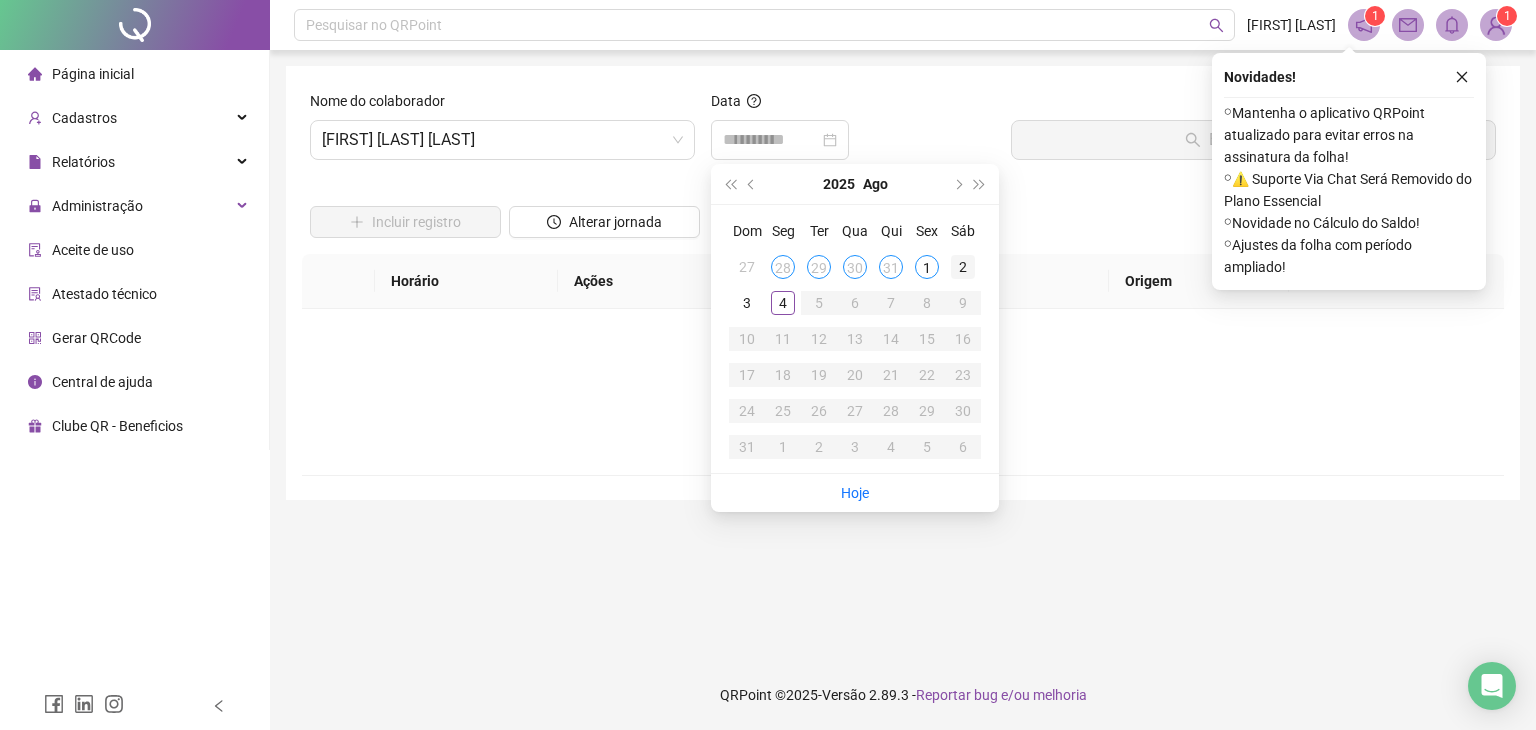 click on "2" at bounding box center [963, 267] 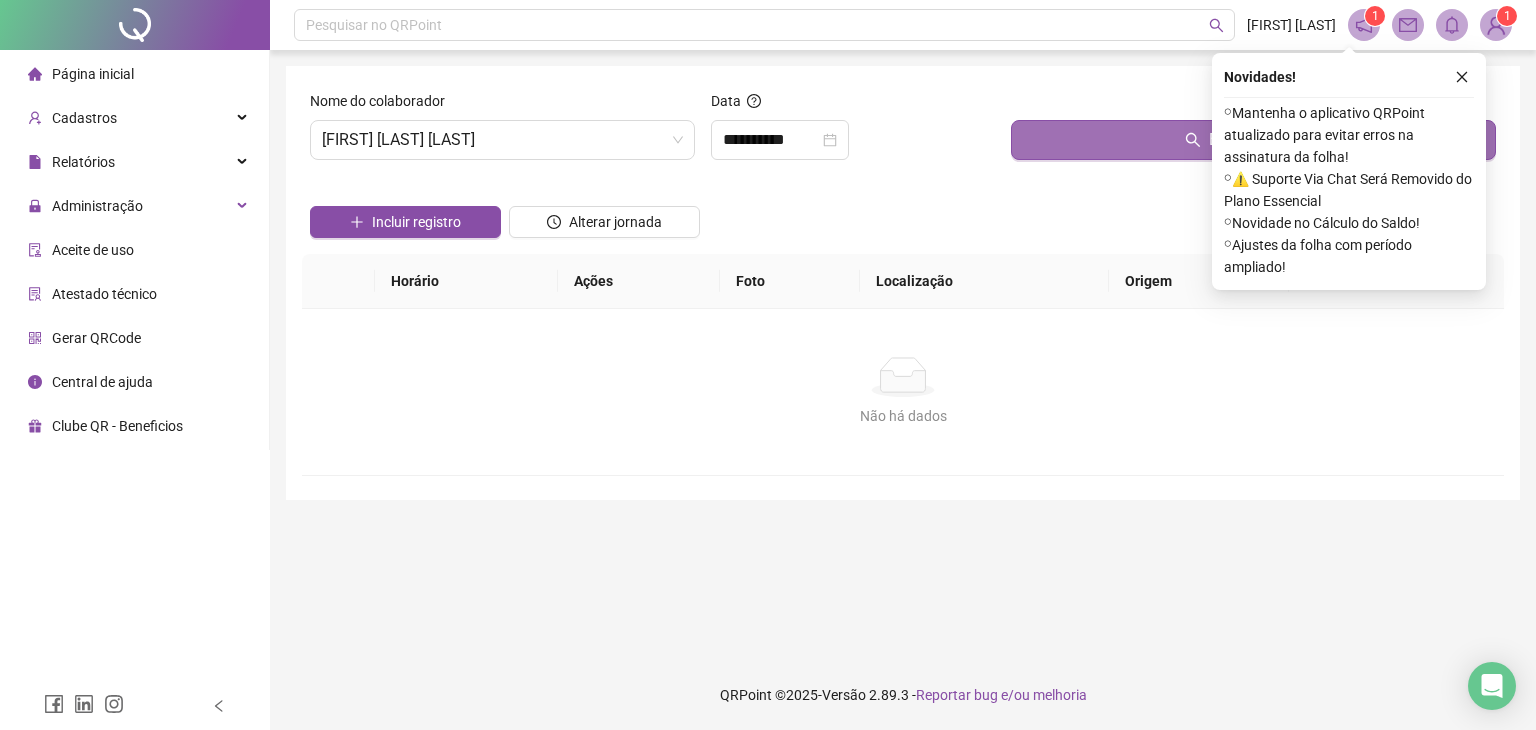 click on "Buscar registros" at bounding box center (1253, 140) 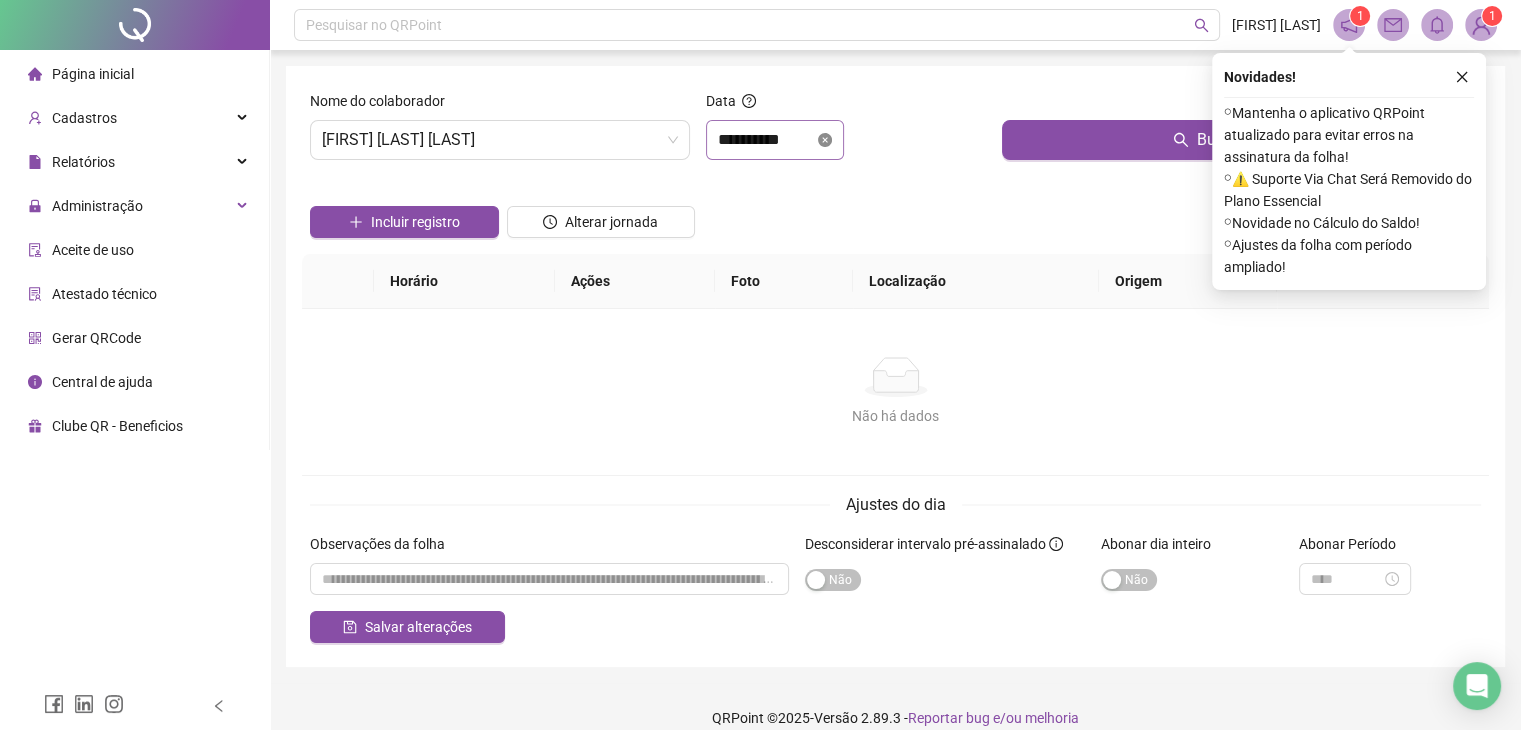 click 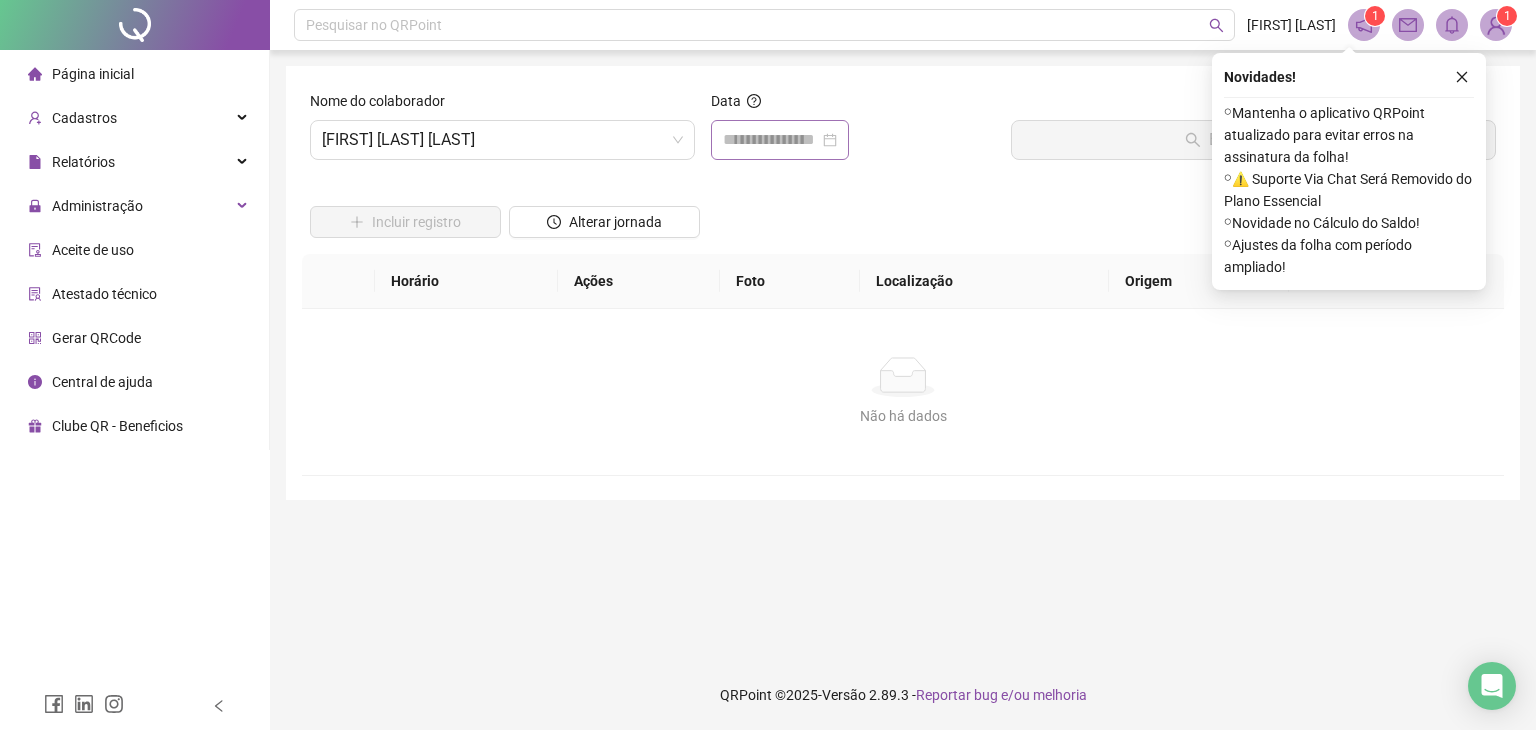 click at bounding box center [780, 140] 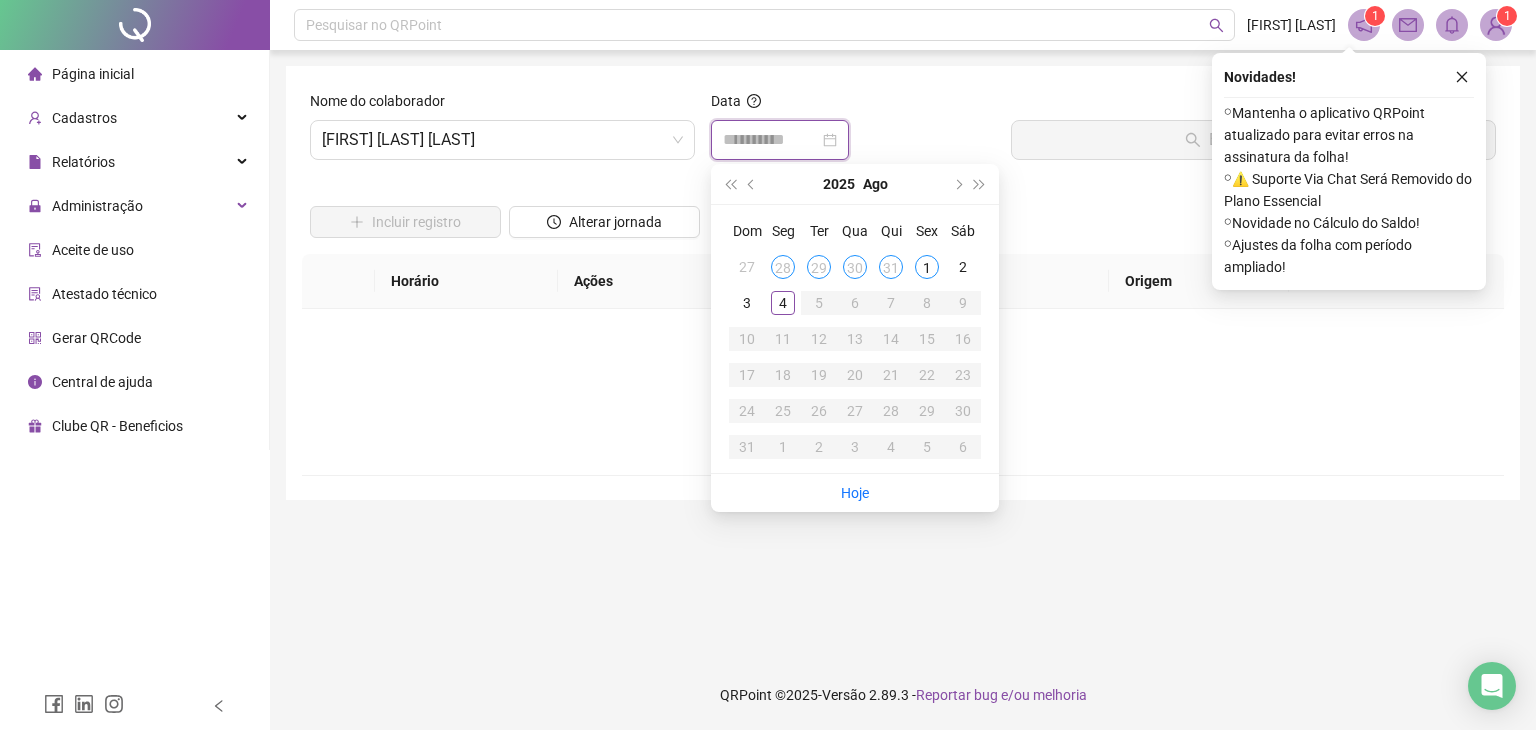type on "**********" 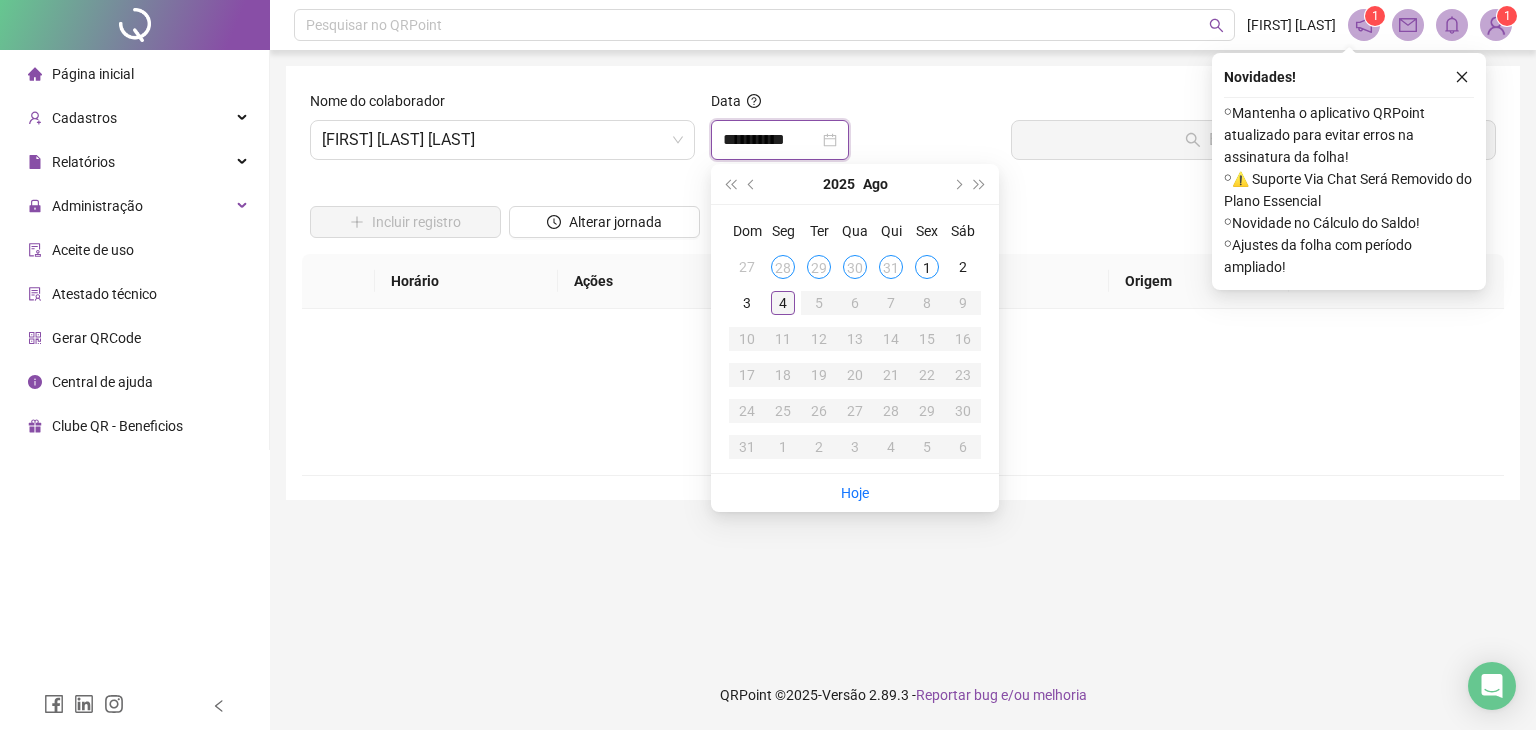 type on "**********" 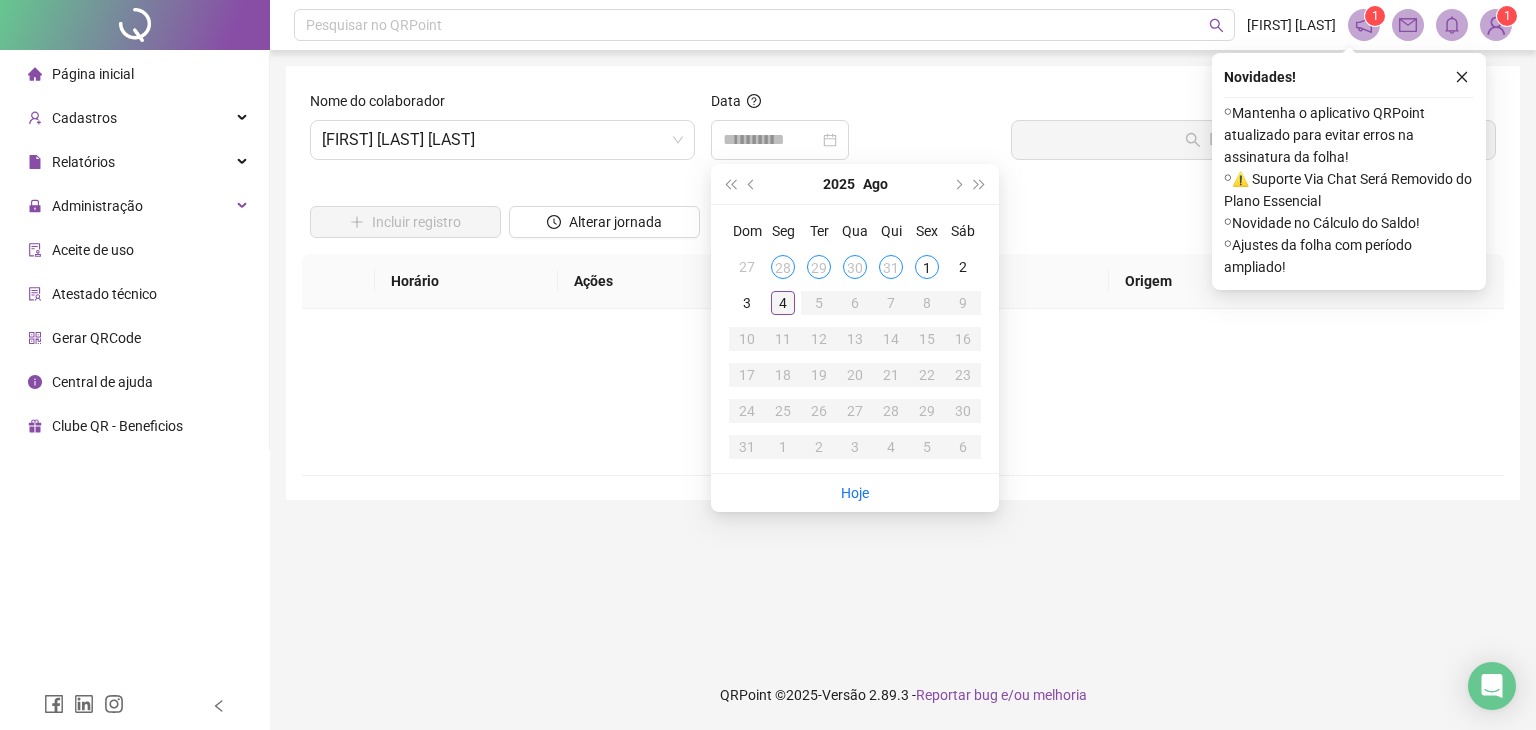 click on "4" at bounding box center (783, 303) 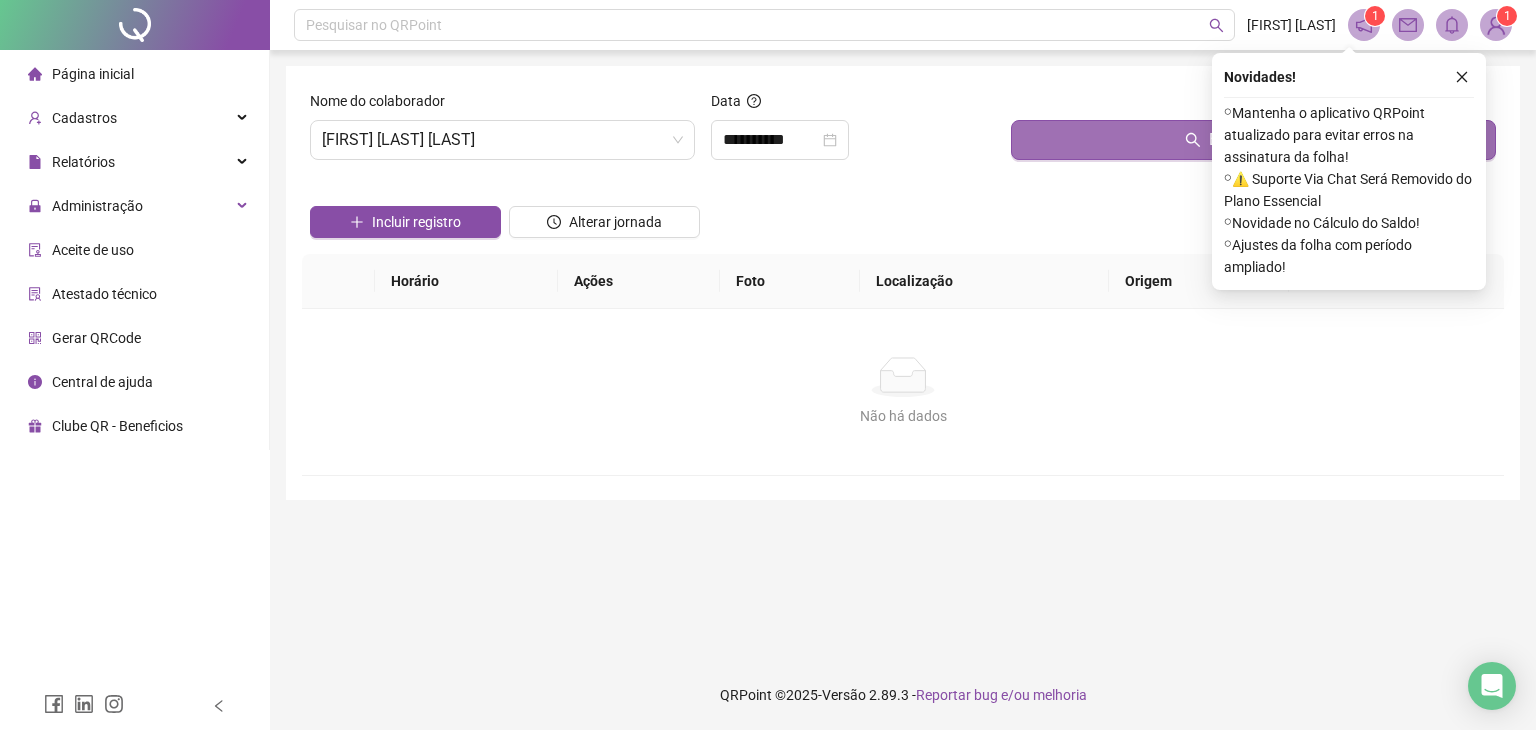 drag, startPoint x: 1057, startPoint y: 135, endPoint x: 1035, endPoint y: 136, distance: 22.022715 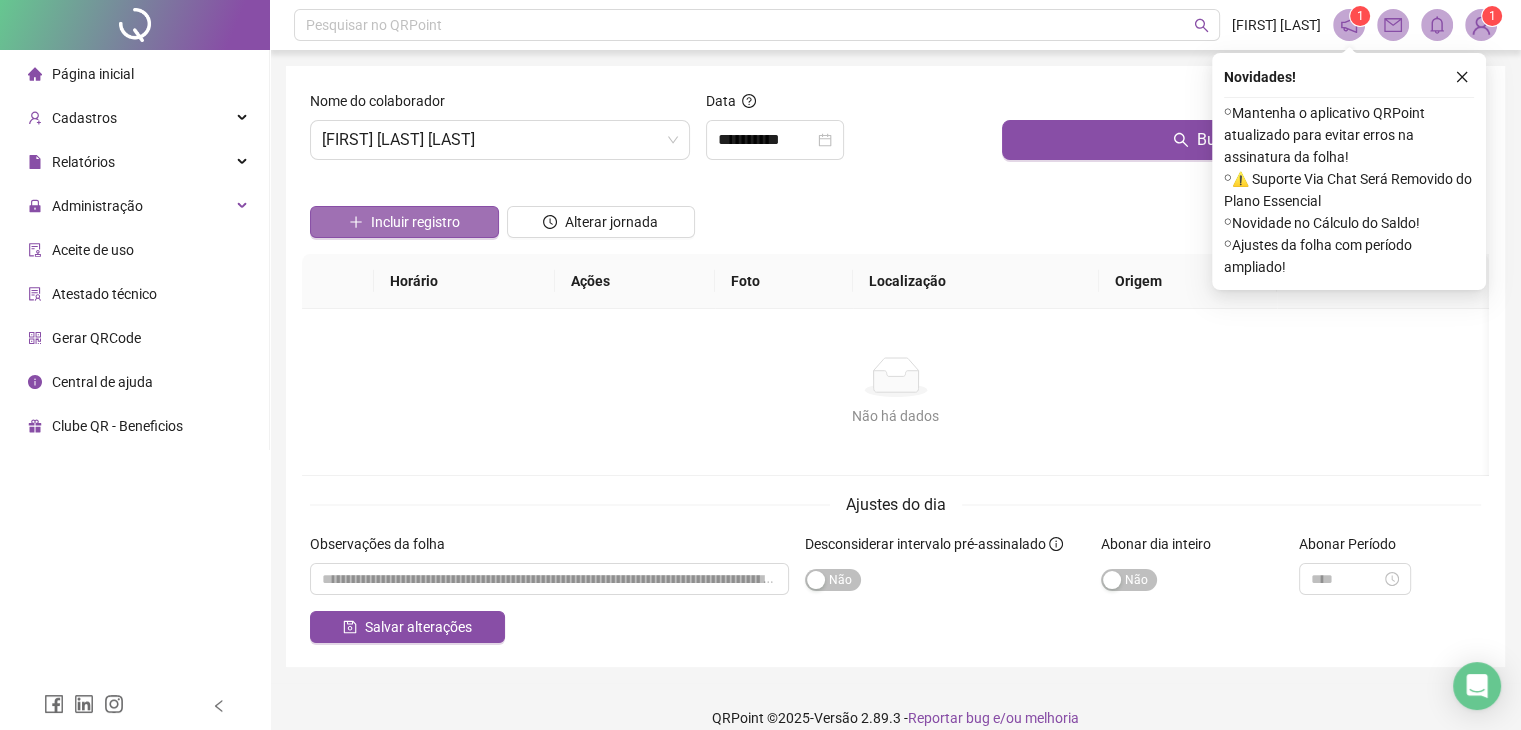 click on "Incluir registro" at bounding box center [415, 222] 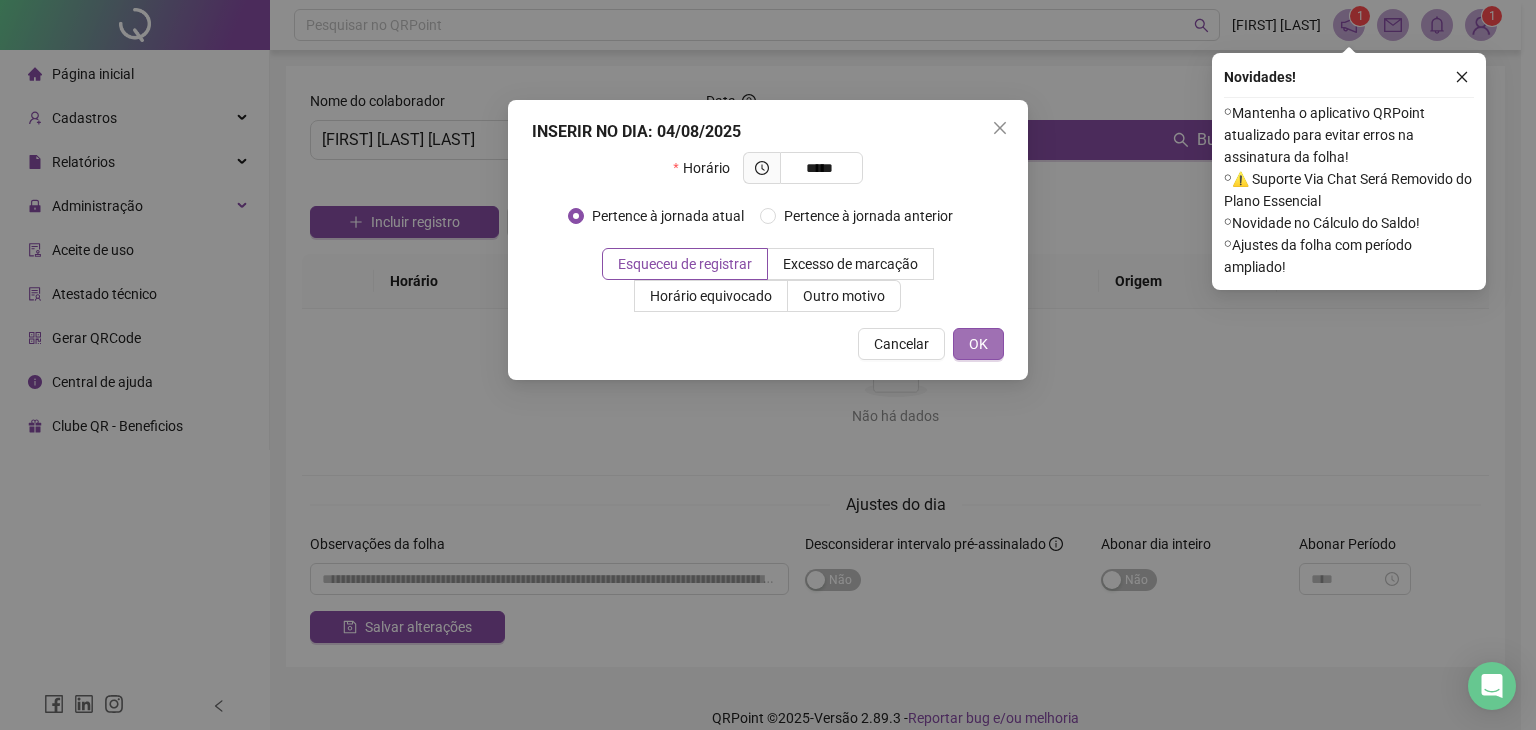 type on "*****" 